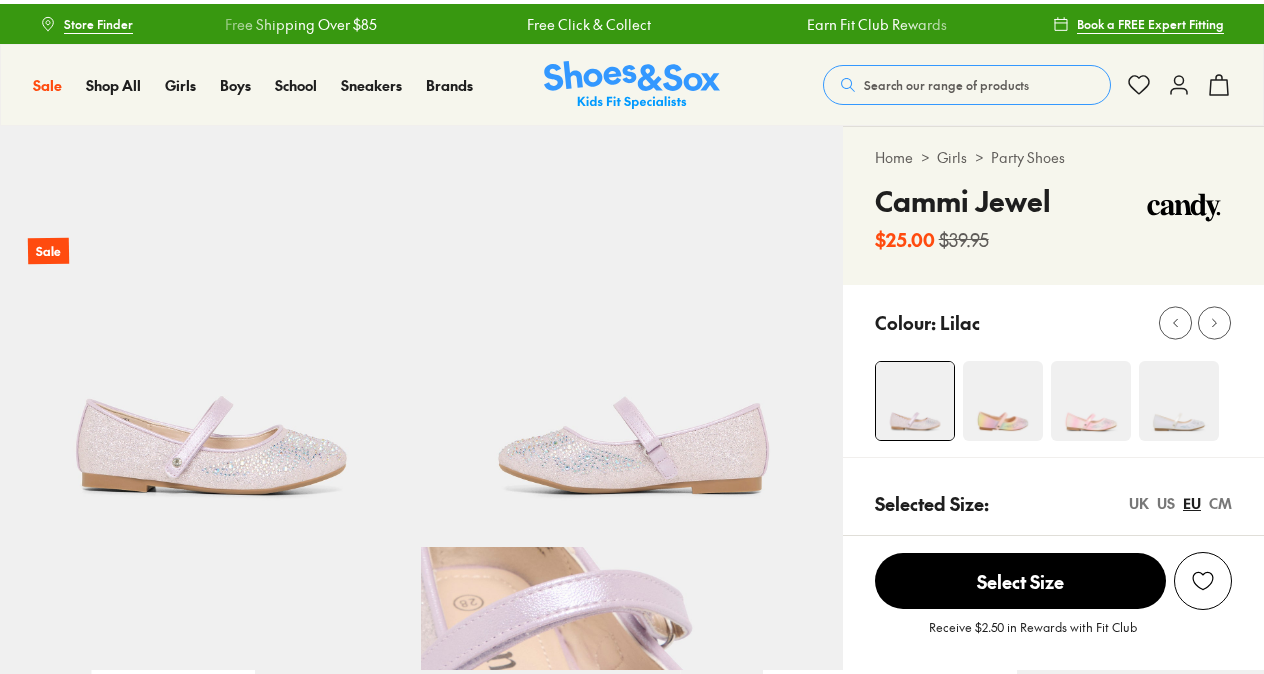 scroll, scrollTop: 0, scrollLeft: 0, axis: both 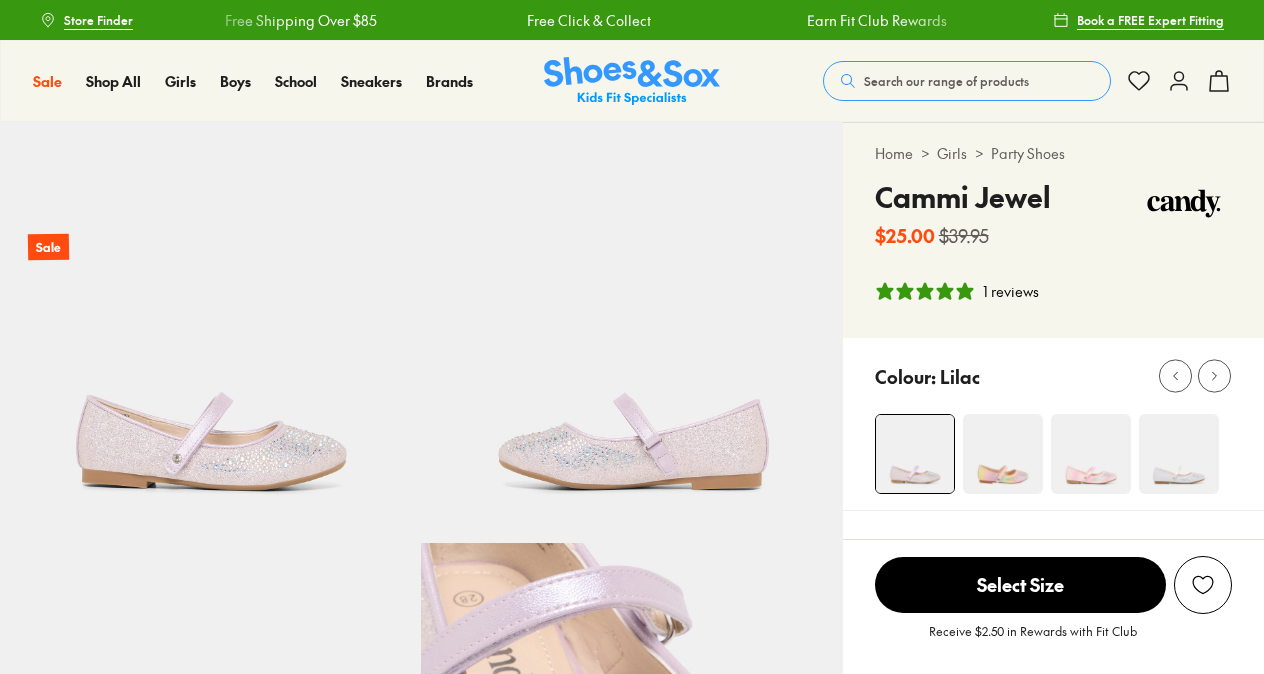 select on "*" 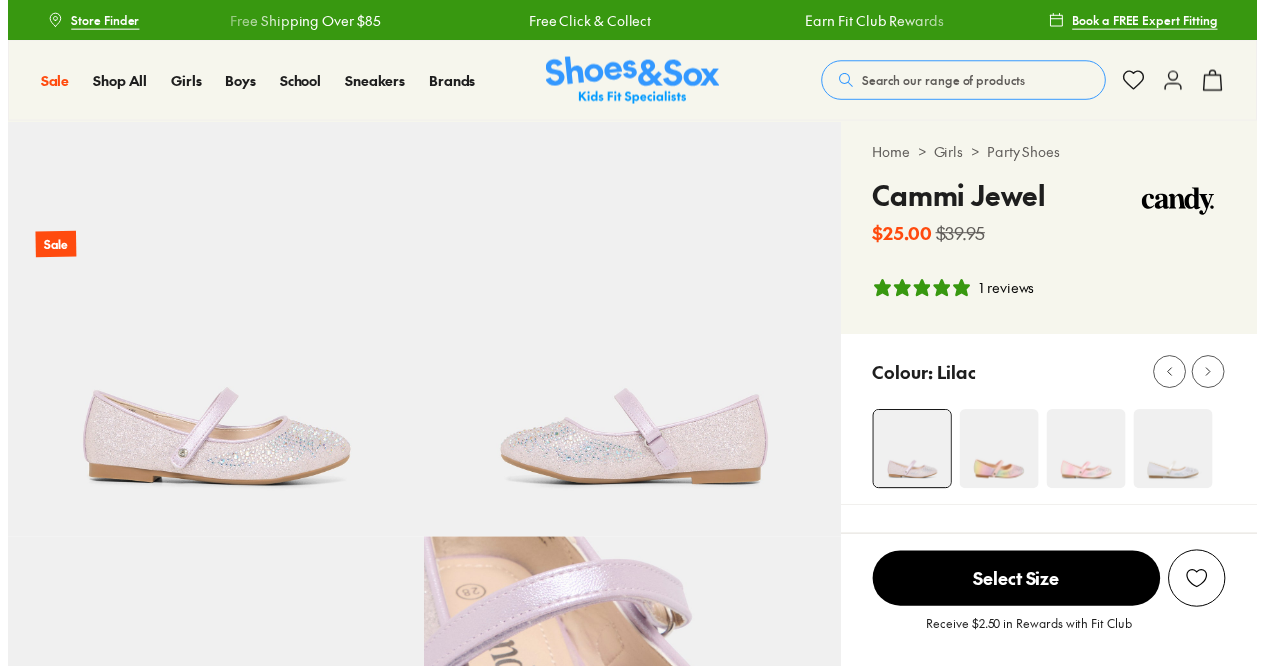 scroll, scrollTop: 0, scrollLeft: 0, axis: both 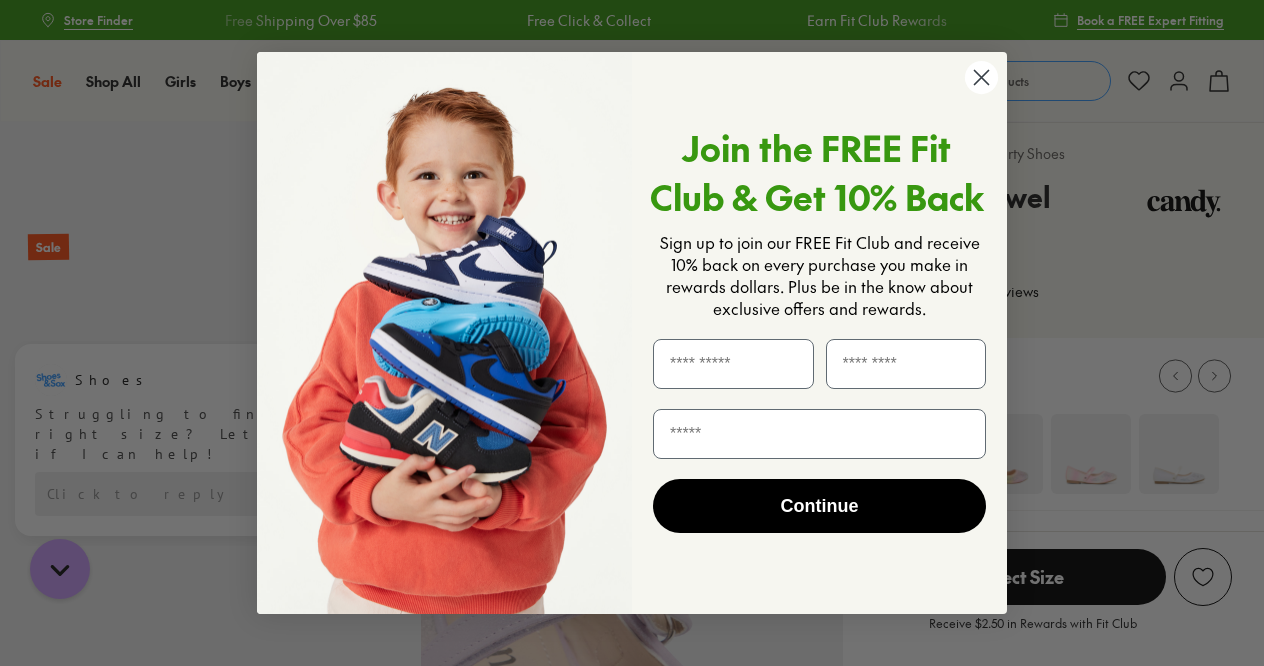 click 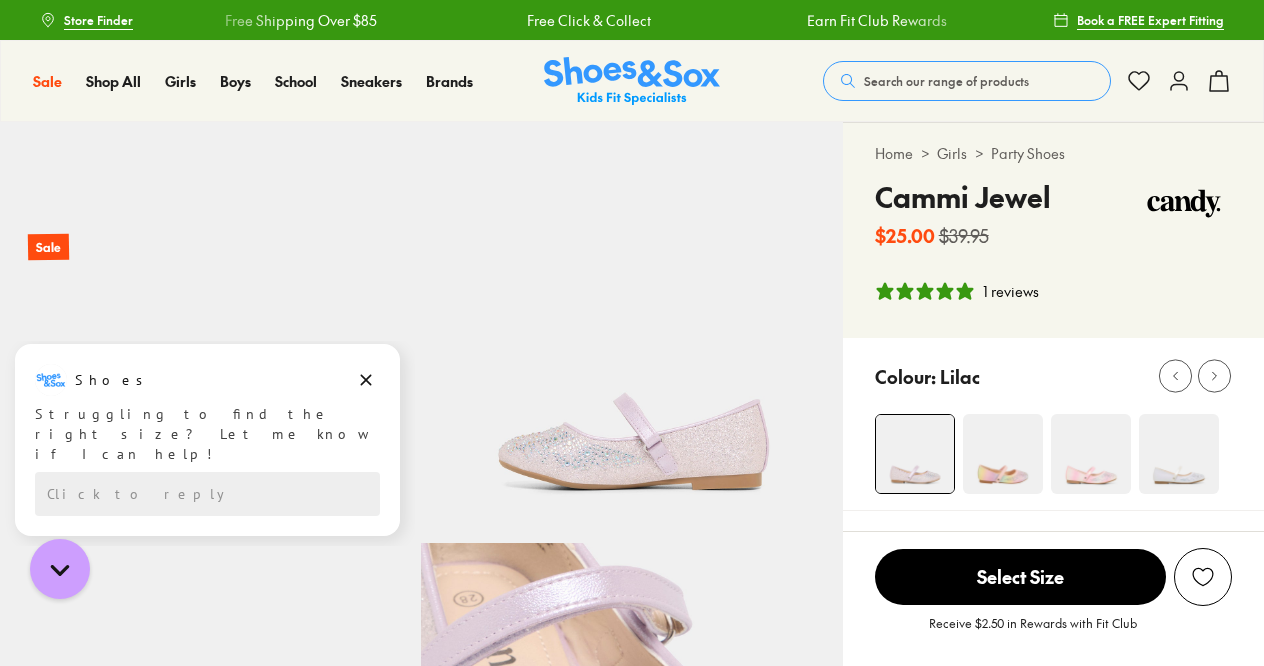 click 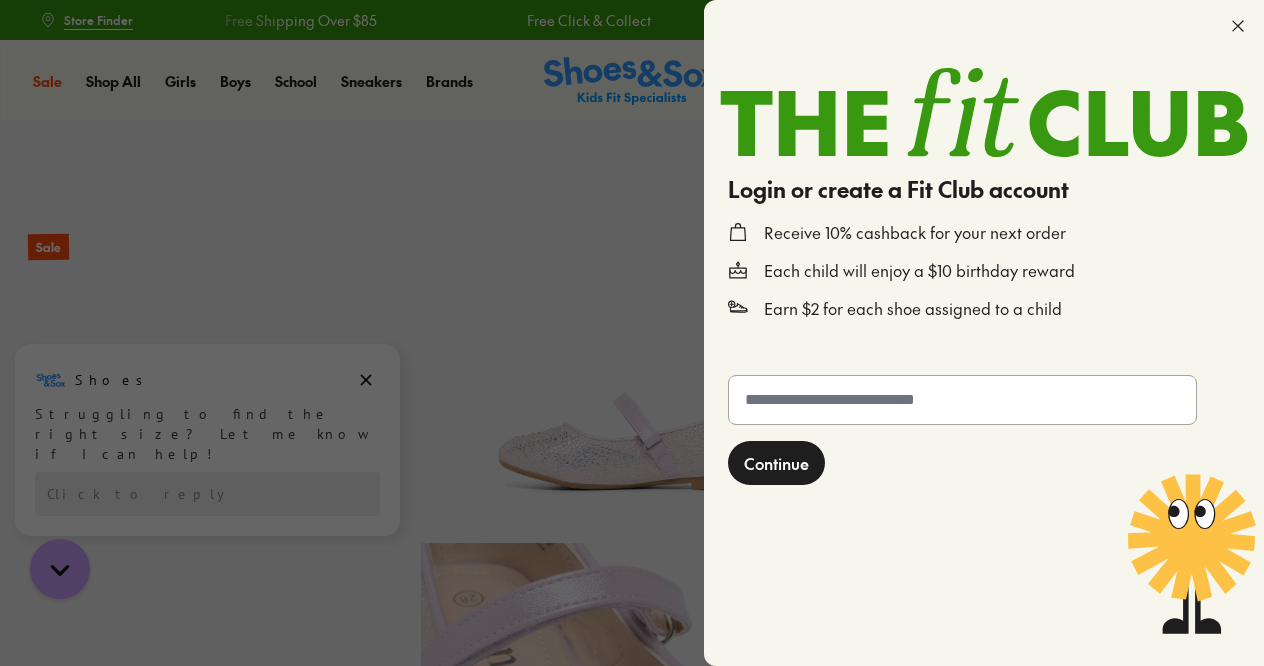 click 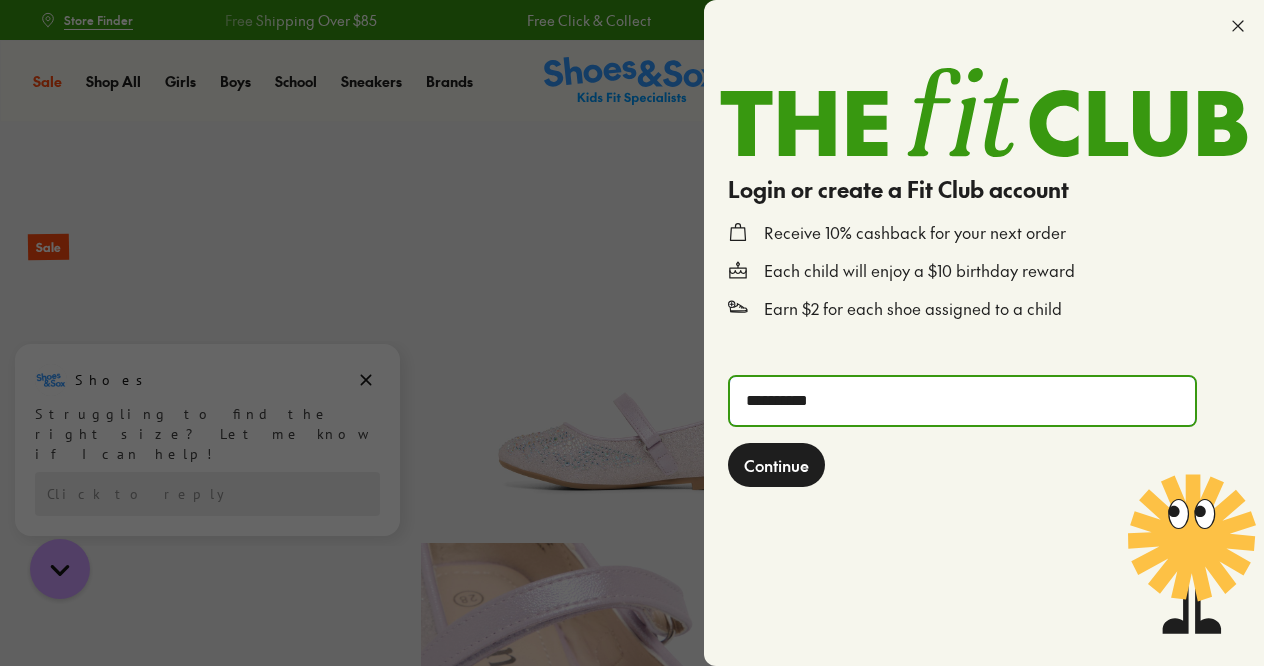 type on "**********" 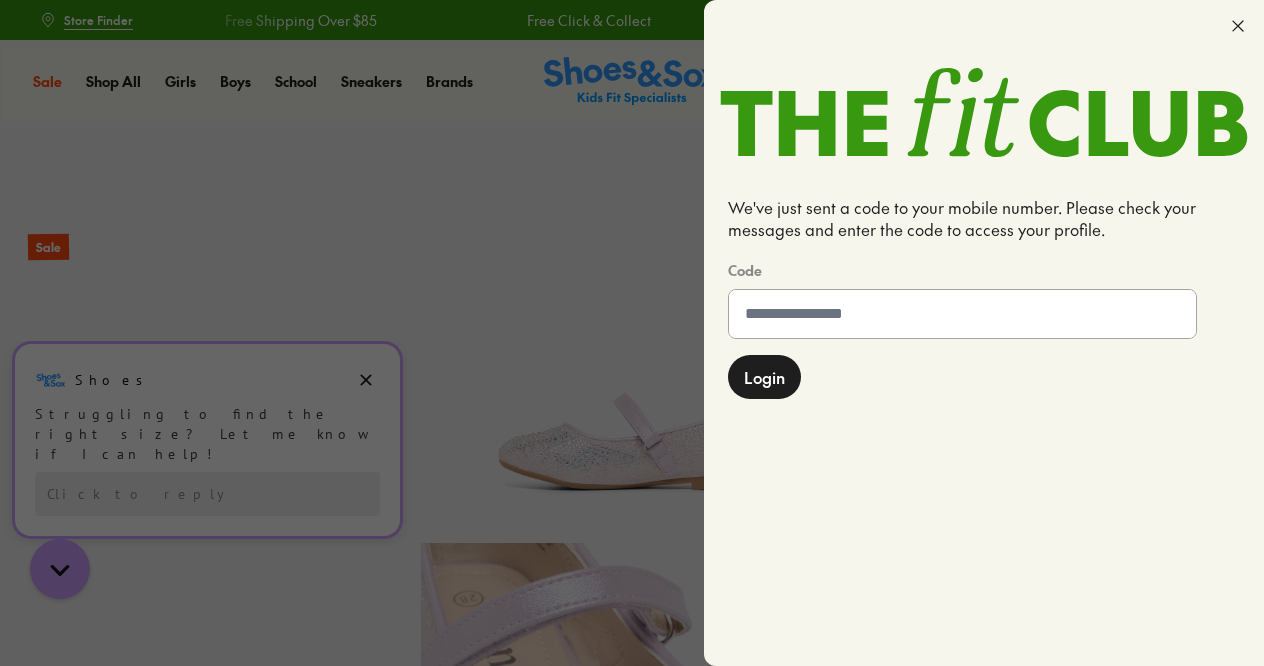 click 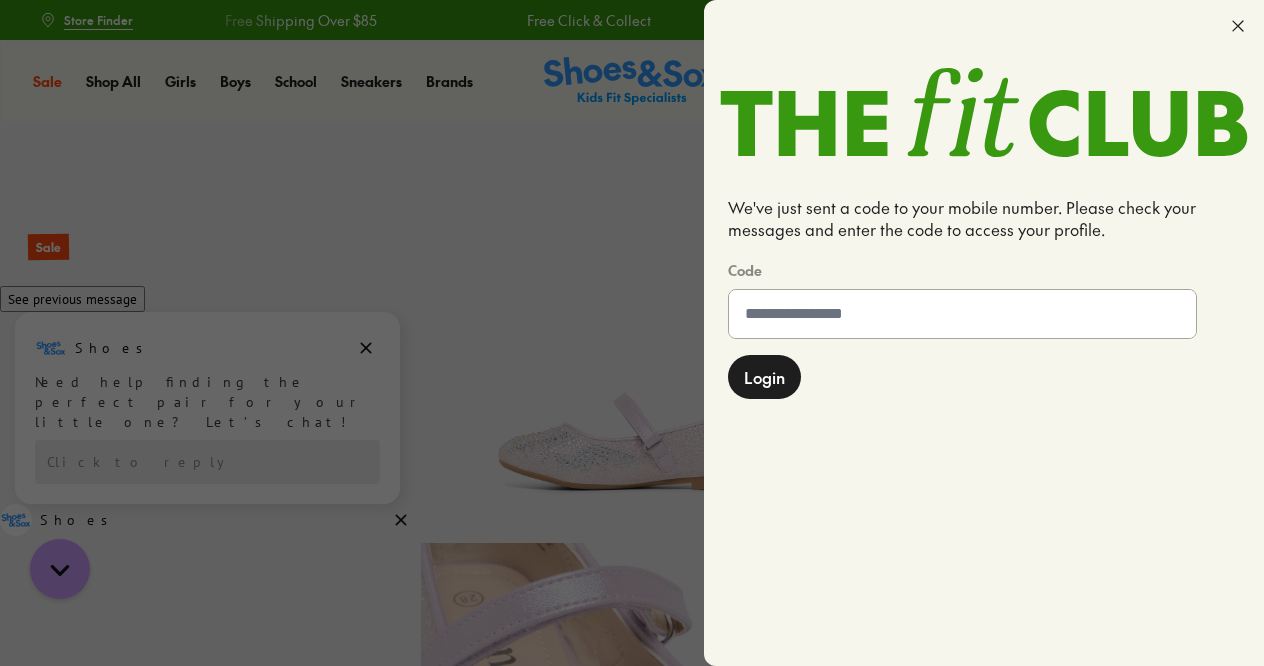 click 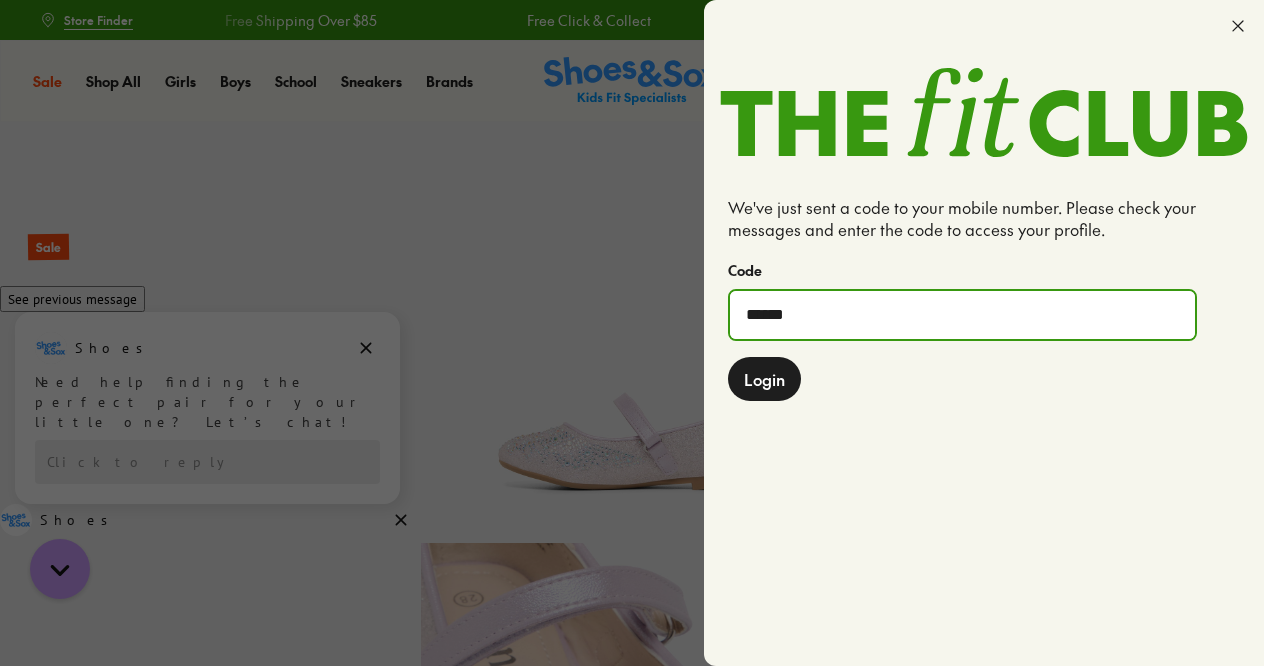 type on "******" 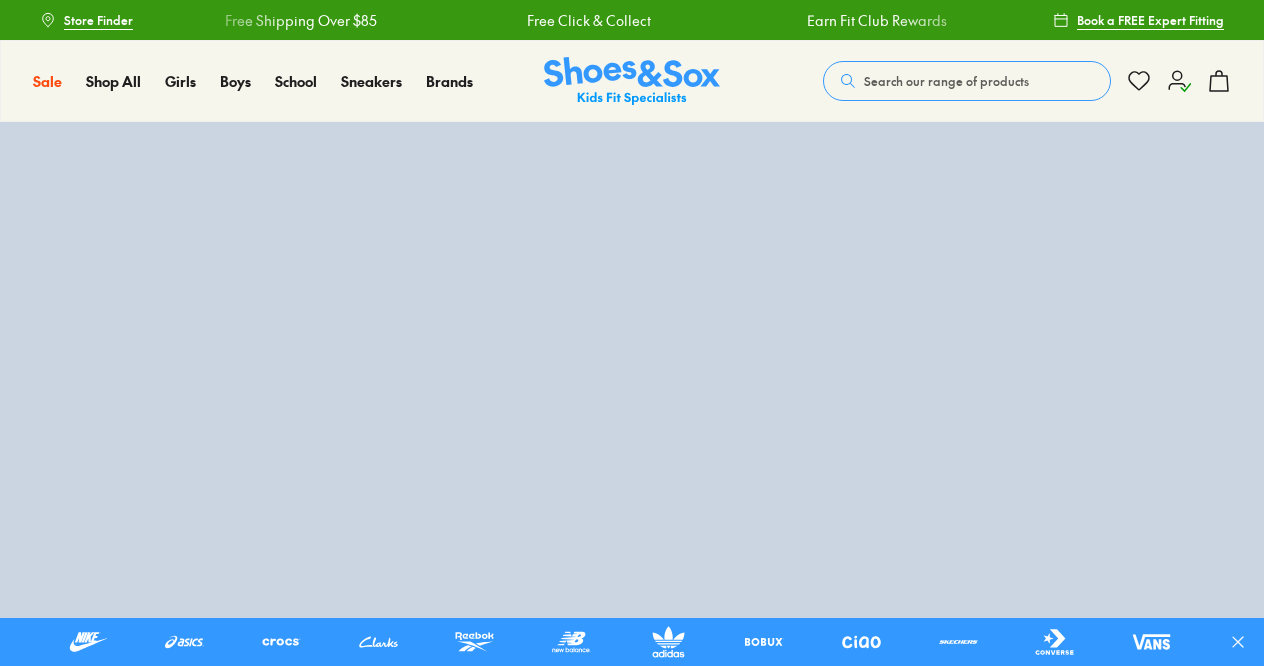 scroll, scrollTop: 0, scrollLeft: 0, axis: both 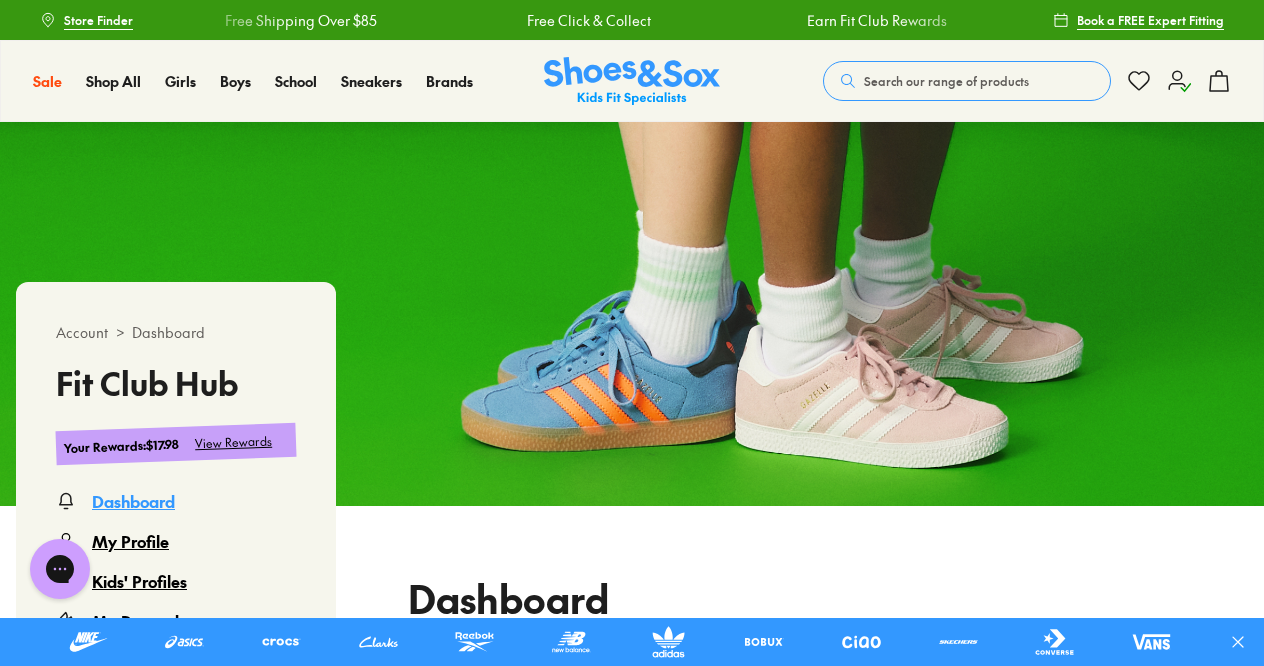 click on "Kids' Profiles" at bounding box center (139, 581) 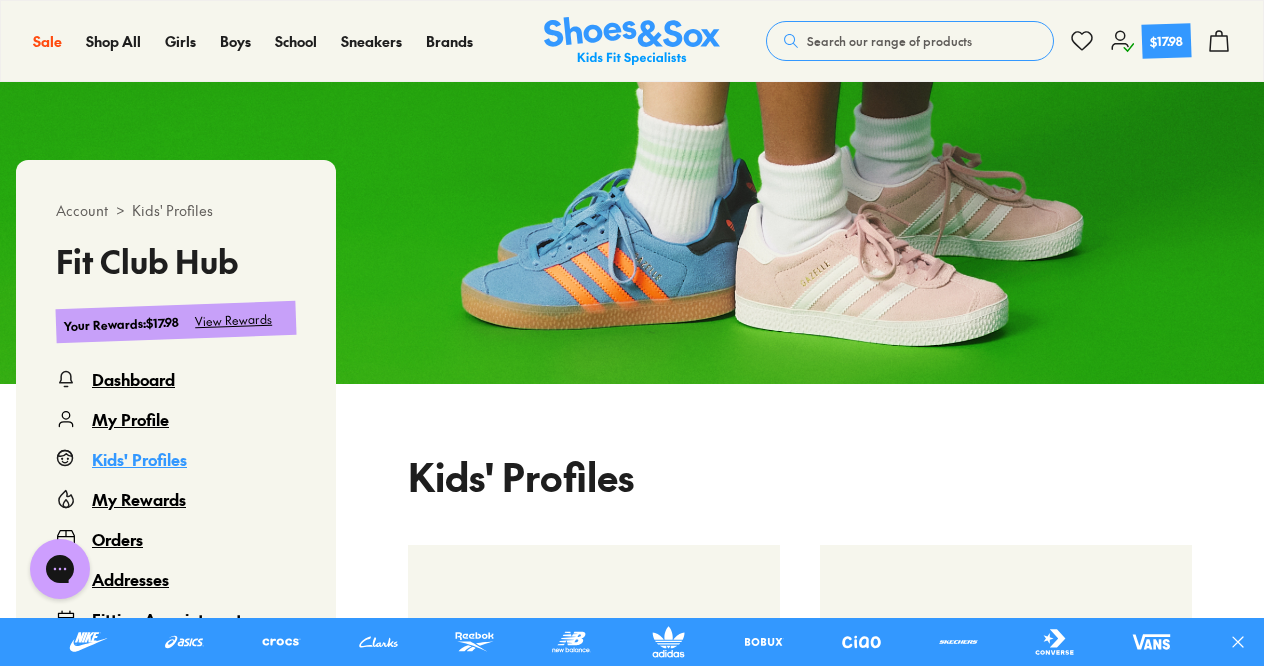 select 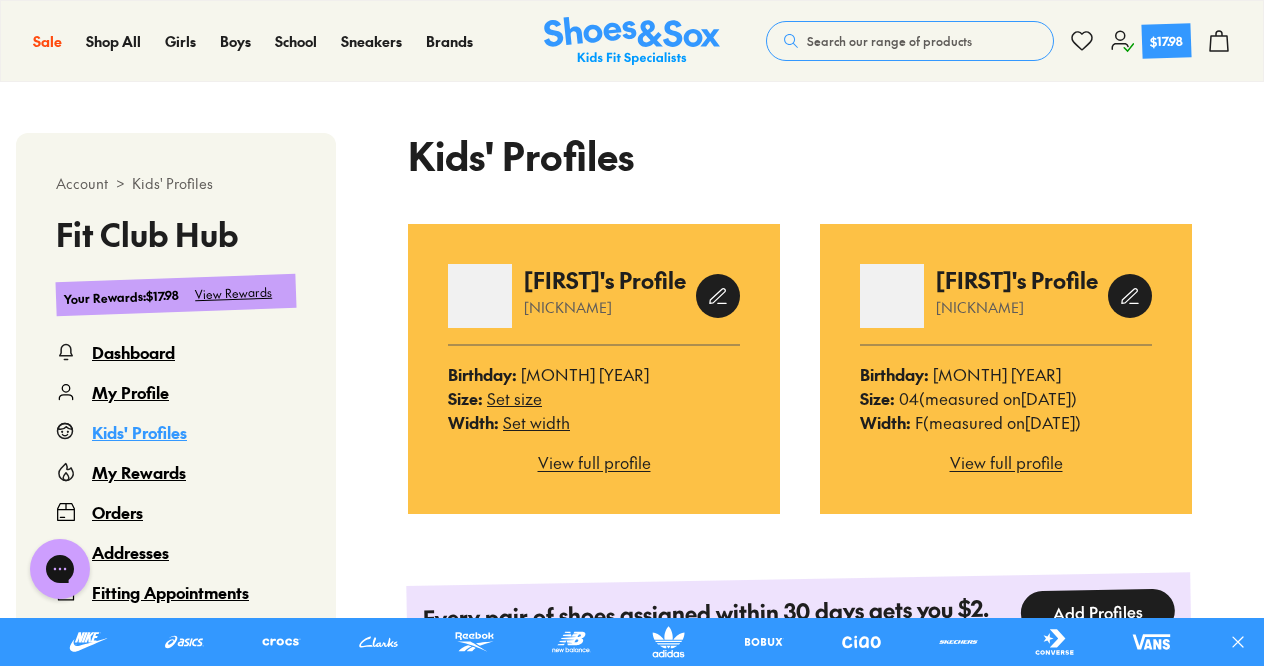 scroll, scrollTop: 434, scrollLeft: 0, axis: vertical 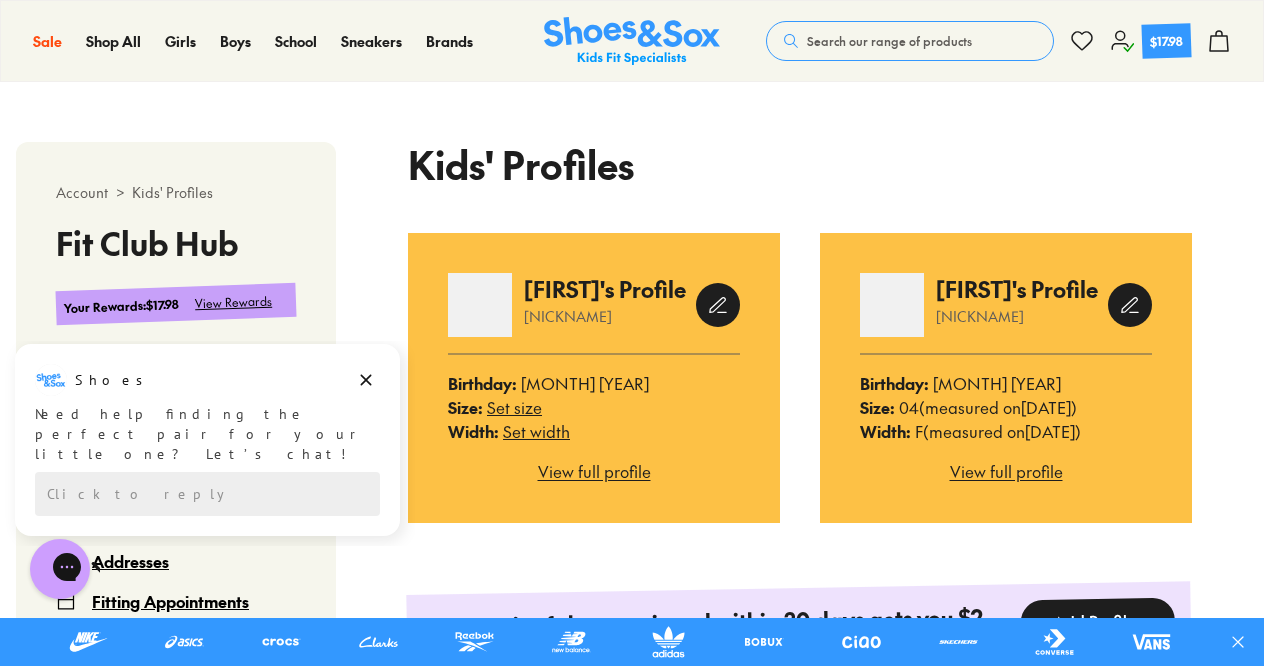 click on "Kids' Profiles Bloom 's Profile quickest-orange-earwig Birthday :   February 2021 Size :   Set size Width :   Set width View full profile Haven 's Profile domestic-bronze-parrotfish Birthday :   June 2024 Size :   04  (measured on  22 June 2025 ) Width :   F  (measured on  22 June 2025 ) View full profile Every pair of shoes assigned within 30 days gets you $2. Need to add more kids profiles? Add Profiles" at bounding box center [800, 430] 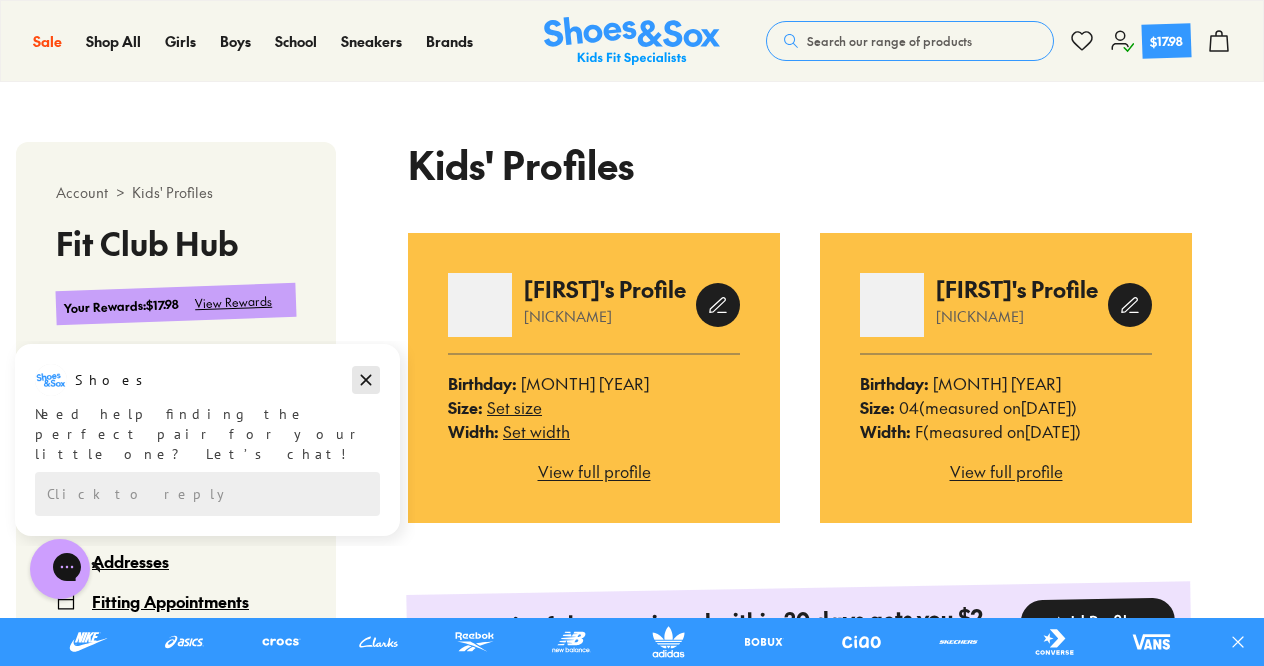 click 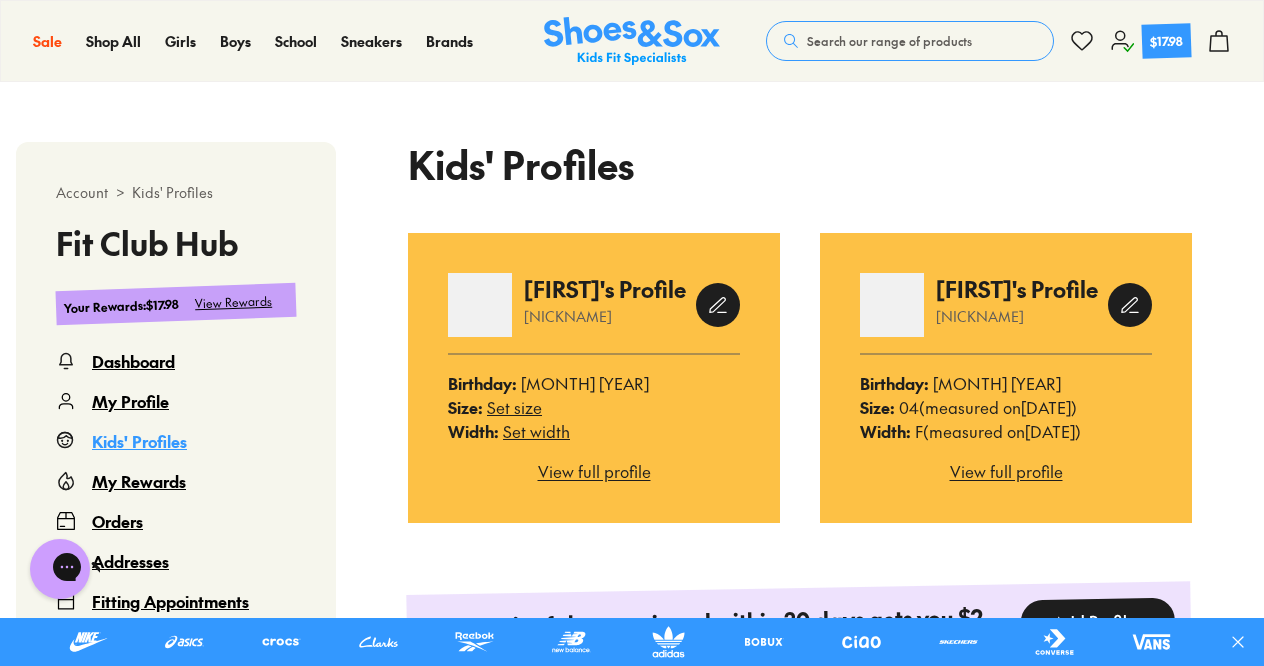 click on "Orders" at bounding box center [117, 521] 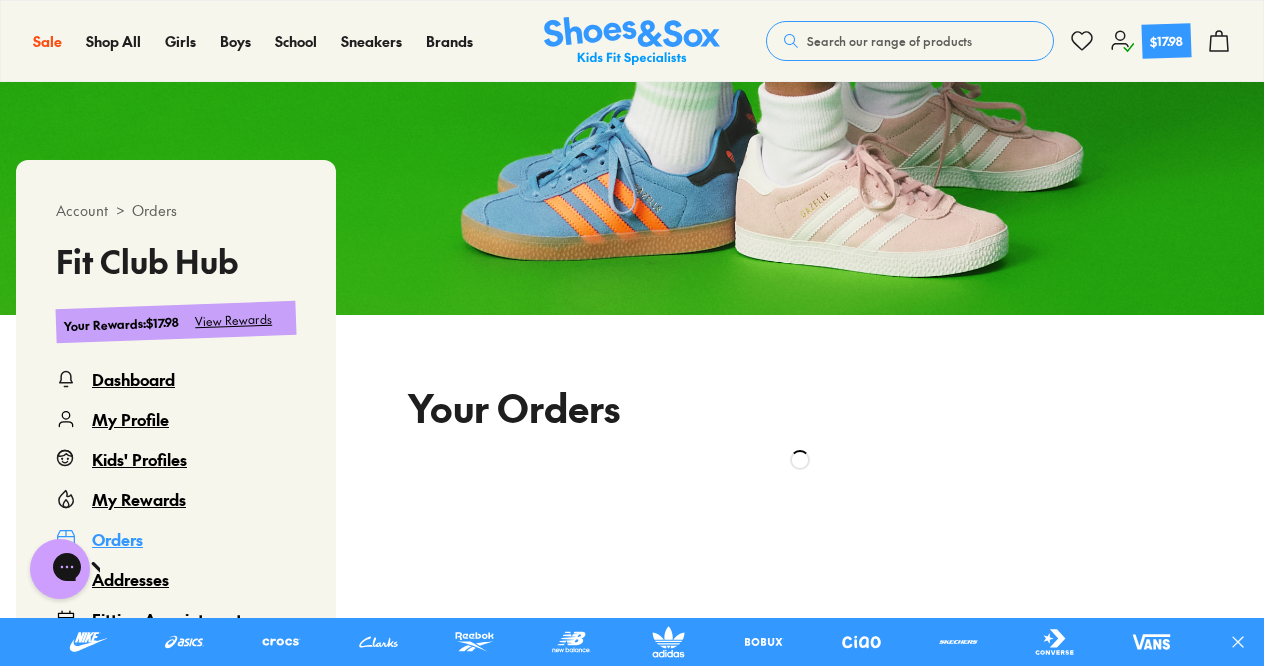 scroll, scrollTop: 222, scrollLeft: 0, axis: vertical 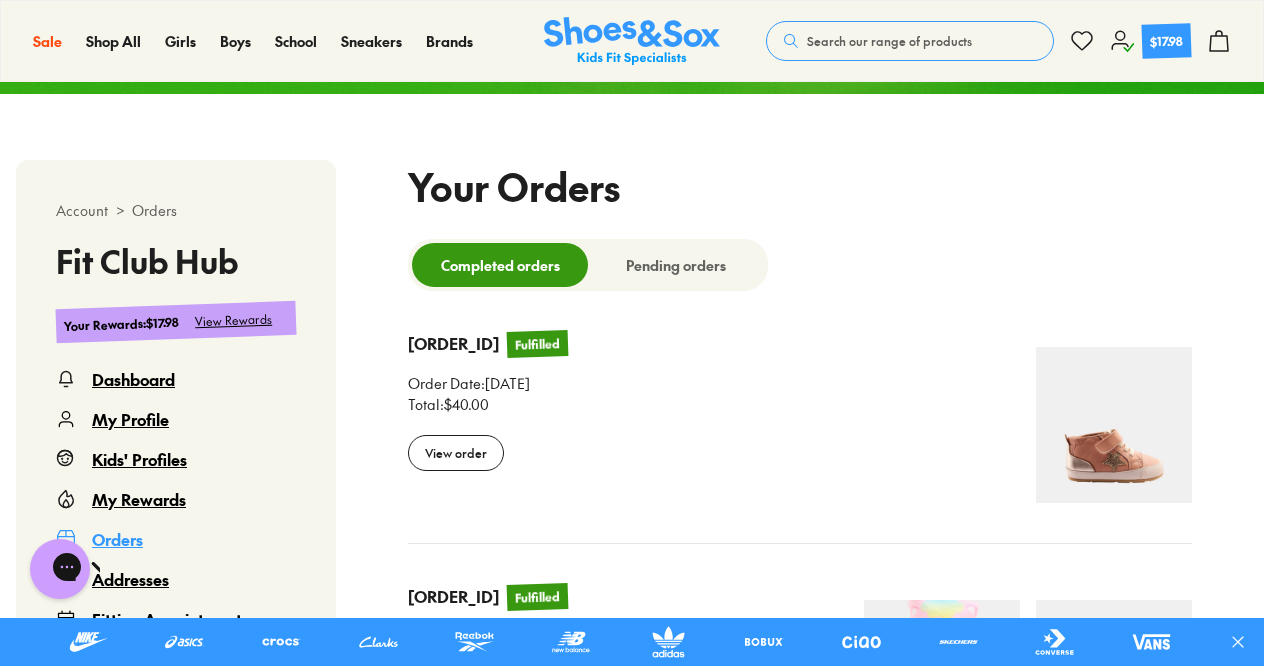 select 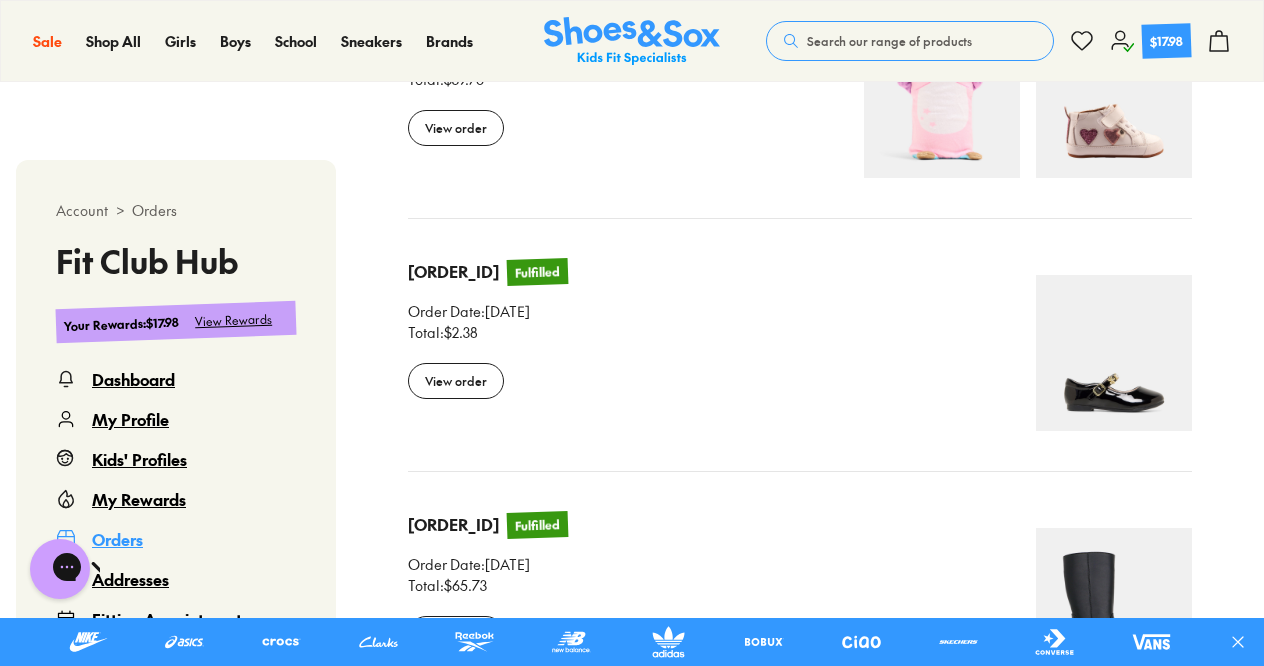 scroll, scrollTop: 1022, scrollLeft: 0, axis: vertical 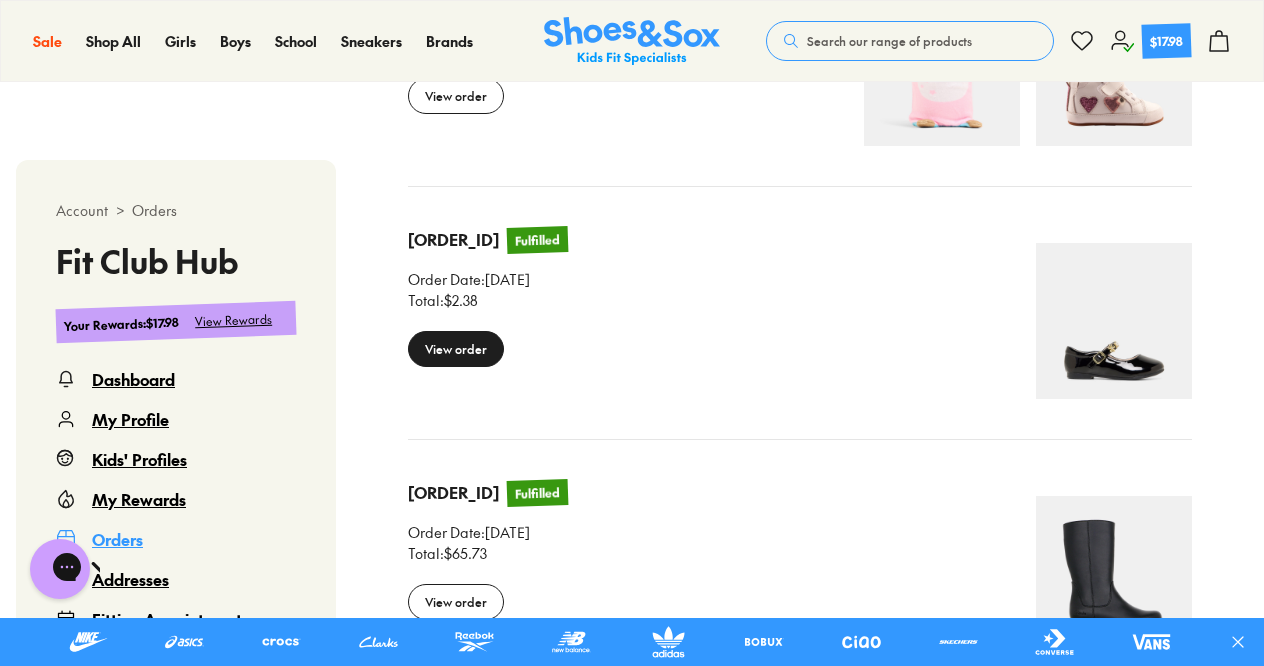 click on "View order" at bounding box center (456, 349) 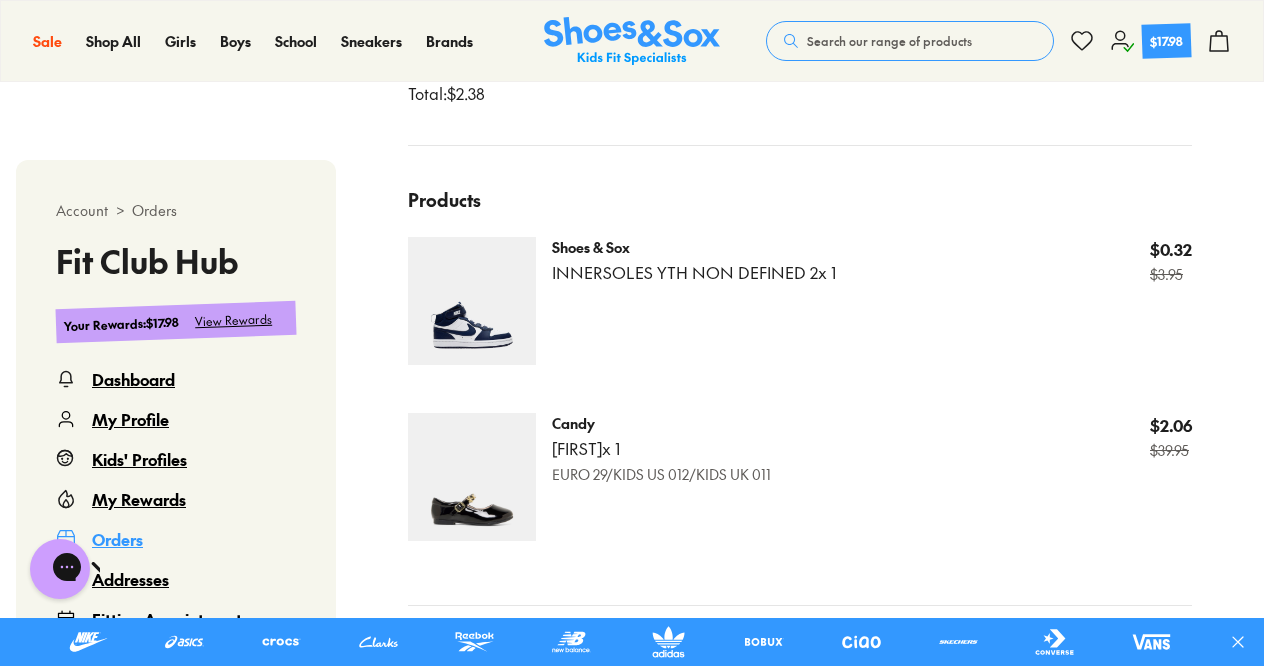 scroll, scrollTop: 822, scrollLeft: 0, axis: vertical 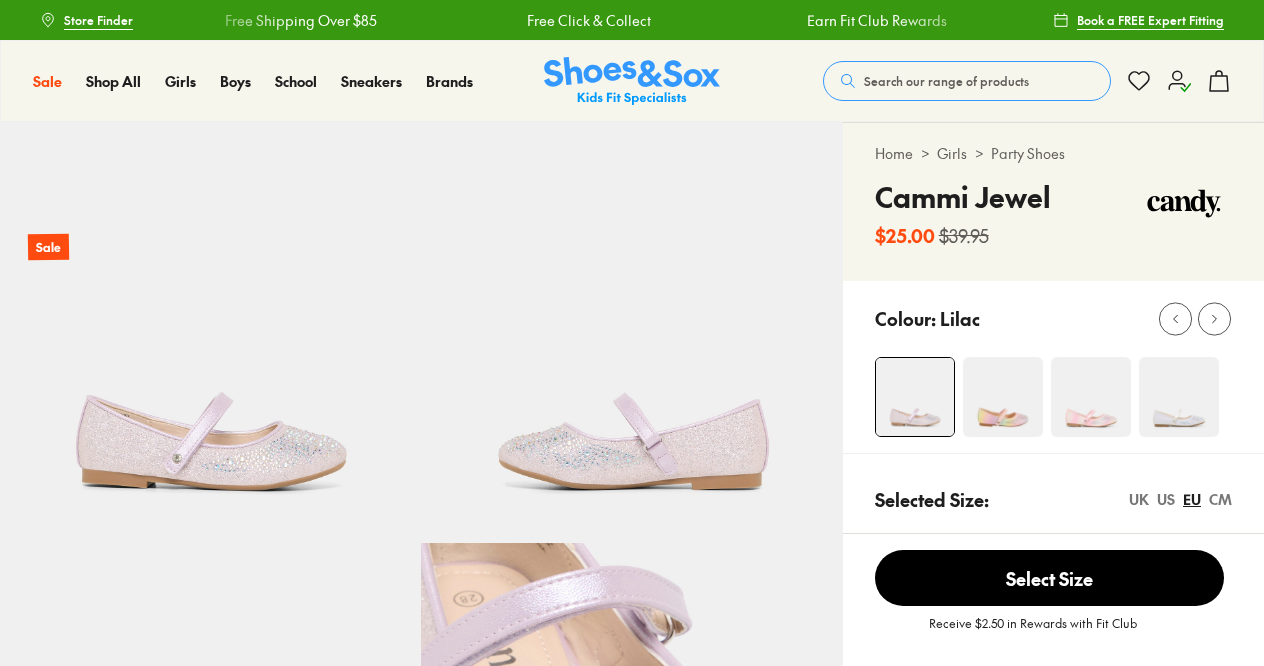 select on "*" 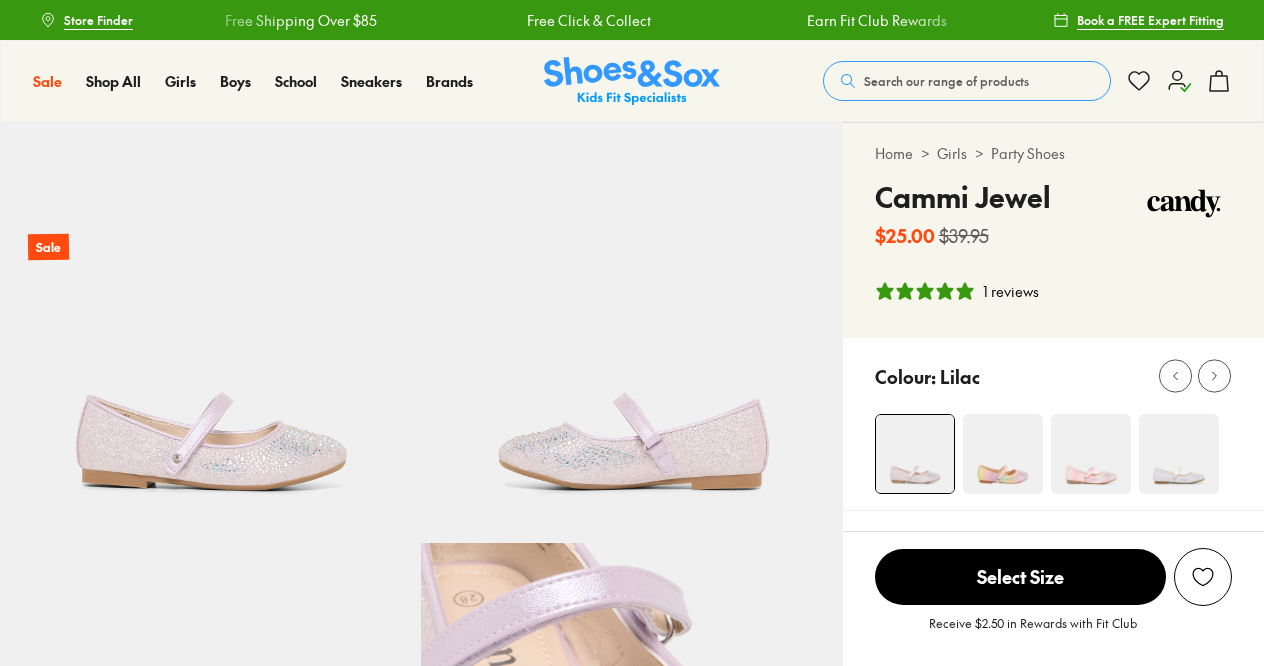 scroll, scrollTop: 0, scrollLeft: 0, axis: both 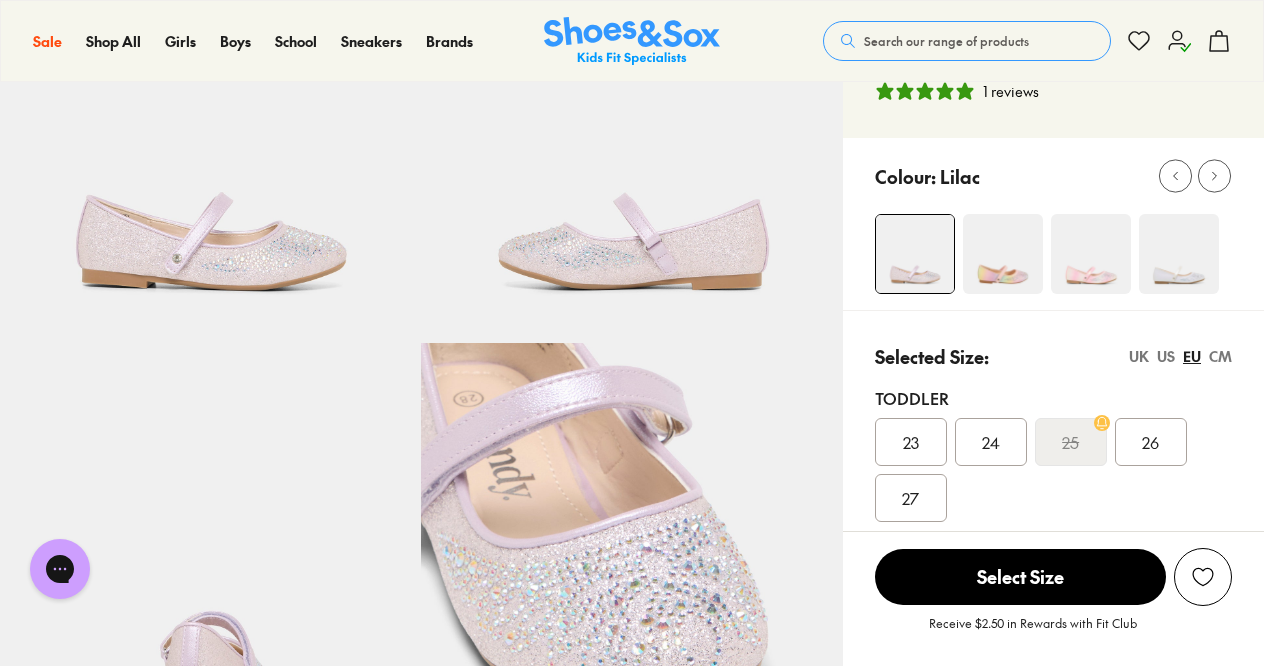 click at bounding box center [1003, 254] 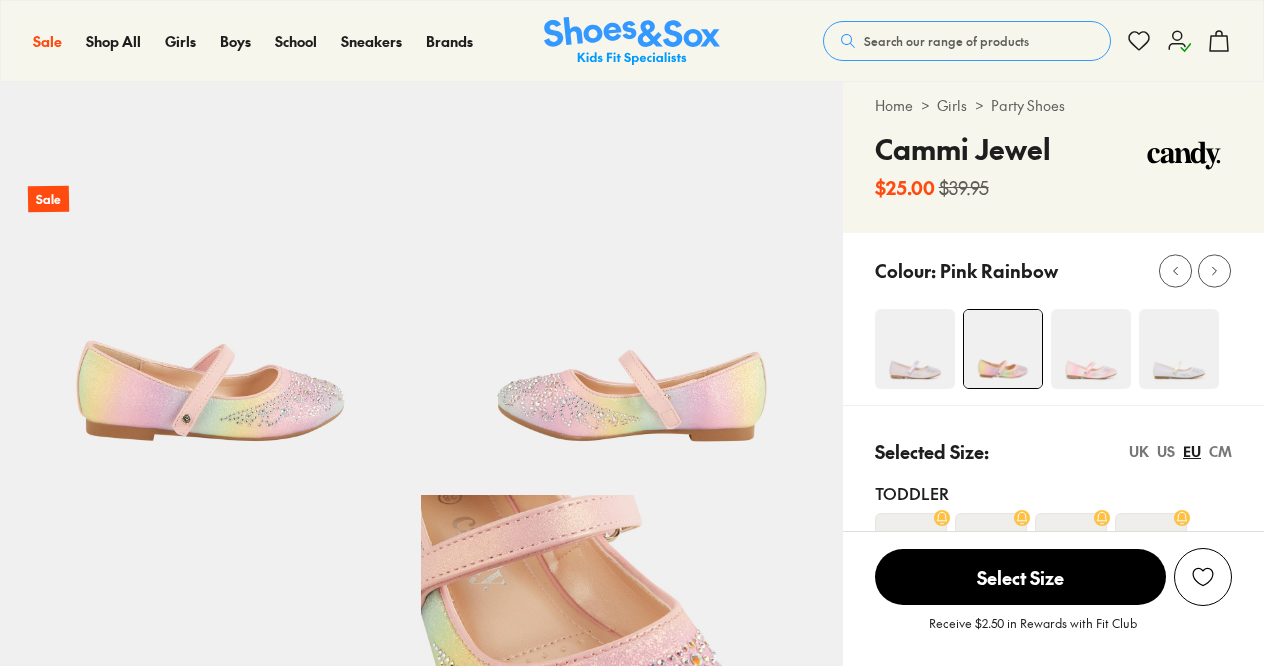 scroll, scrollTop: 300, scrollLeft: 0, axis: vertical 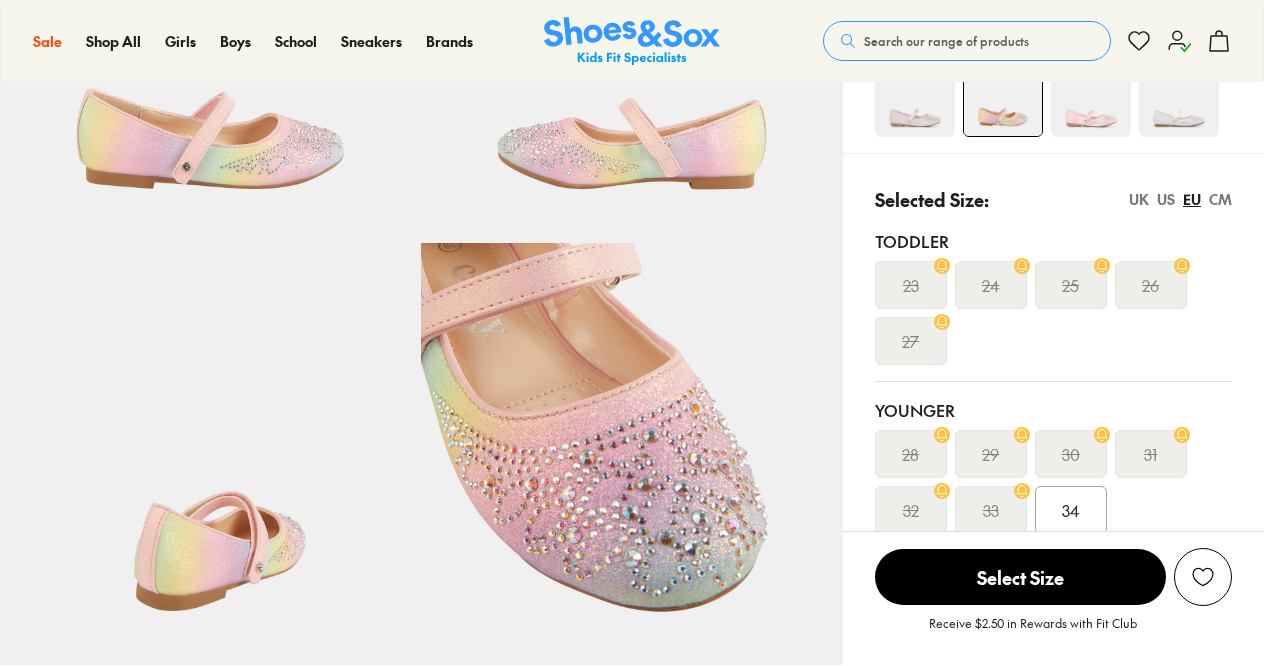 select on "*" 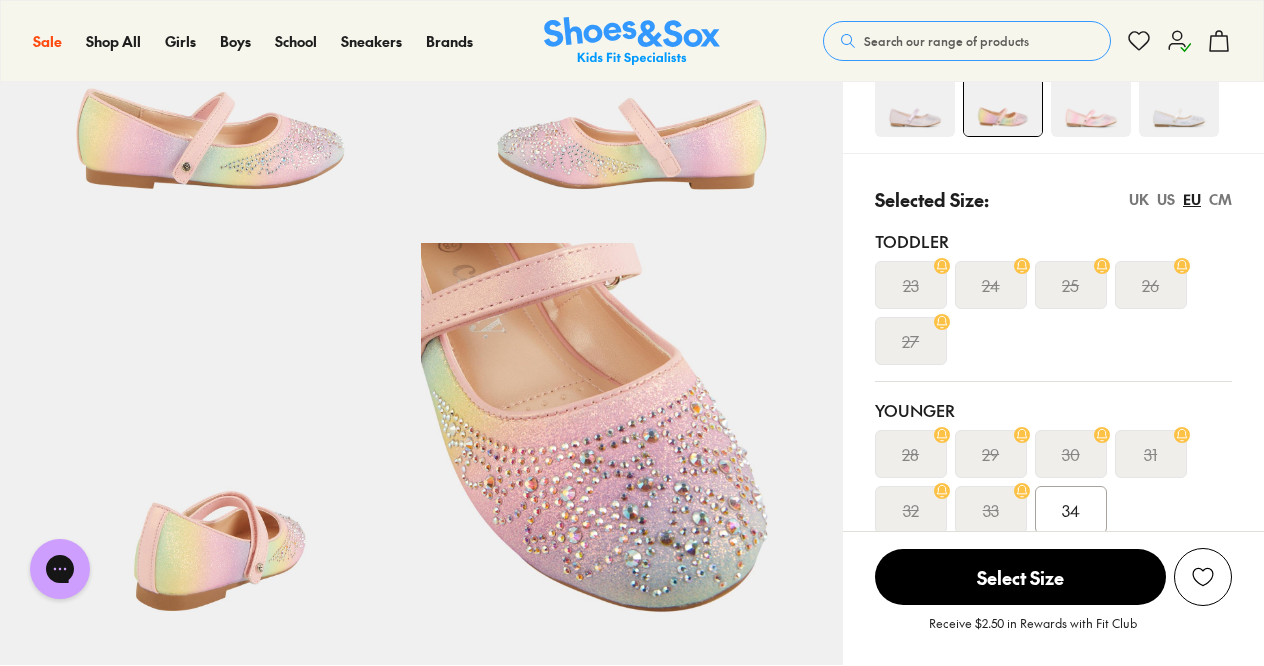 scroll, scrollTop: 0, scrollLeft: 0, axis: both 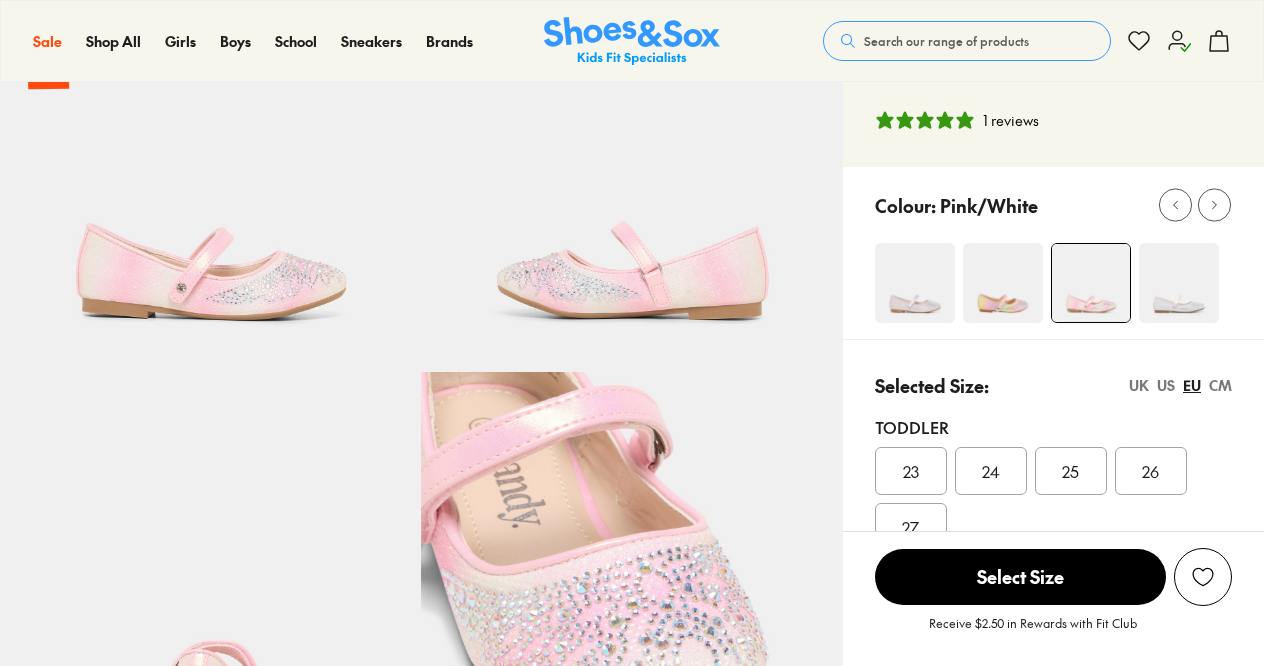 select on "*" 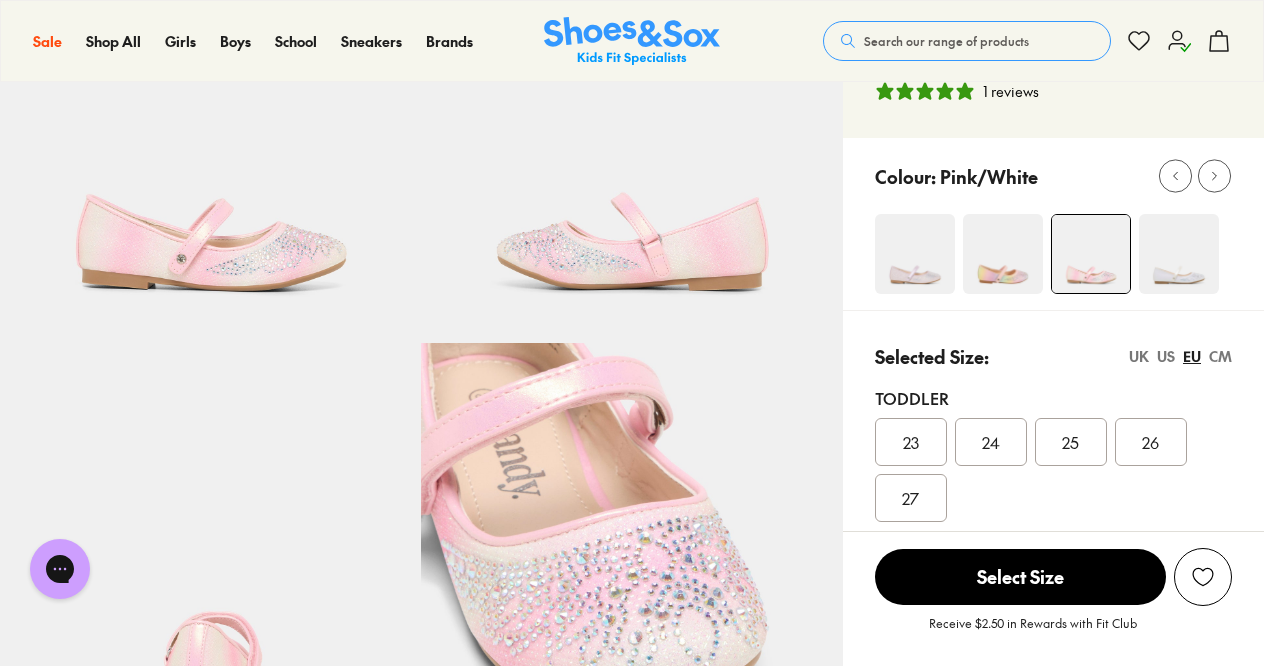 scroll, scrollTop: 0, scrollLeft: 0, axis: both 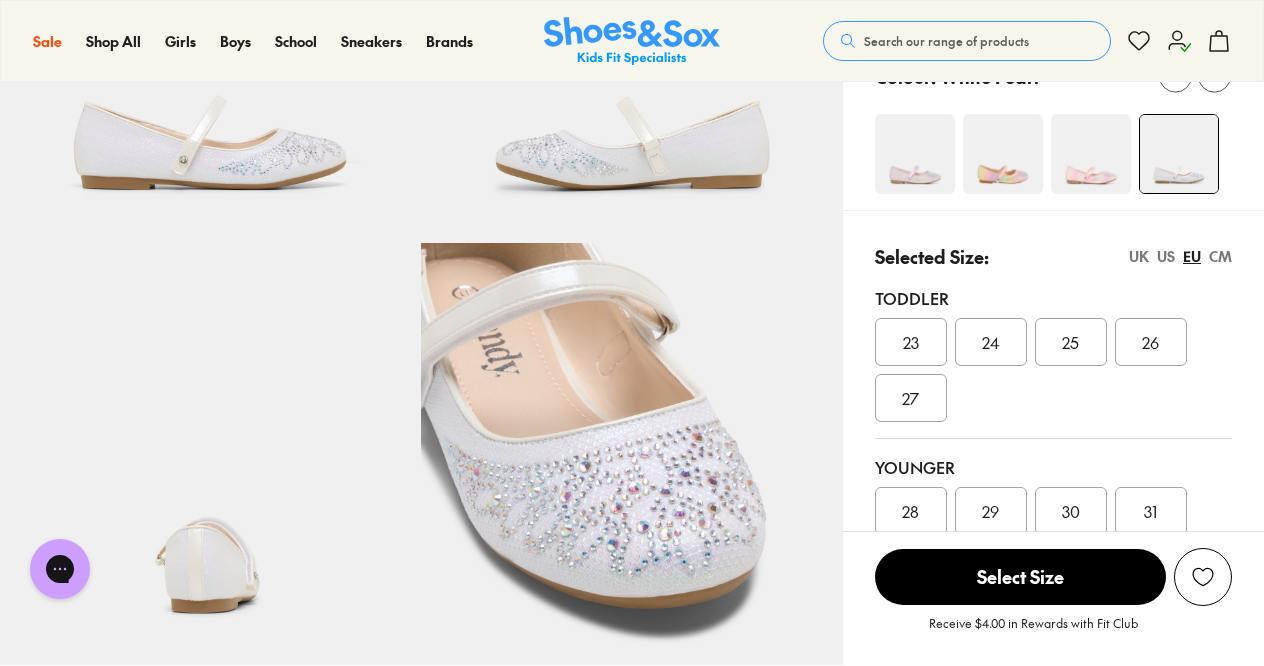 select on "*" 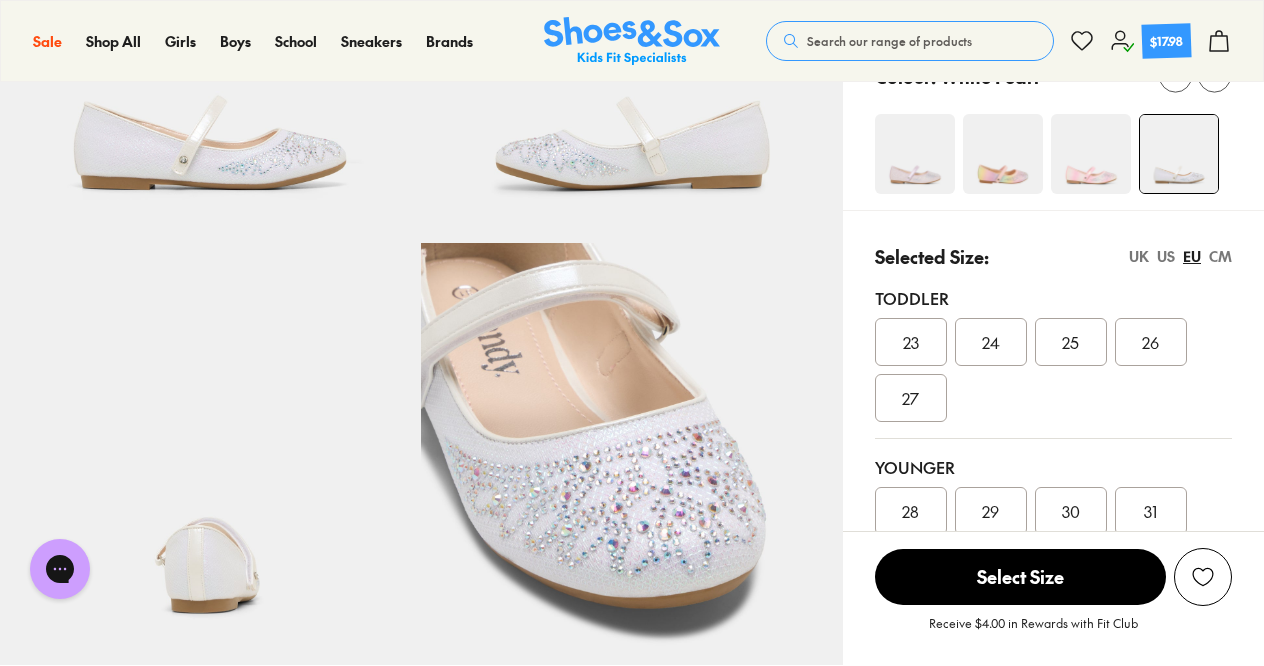 click at bounding box center [915, 154] 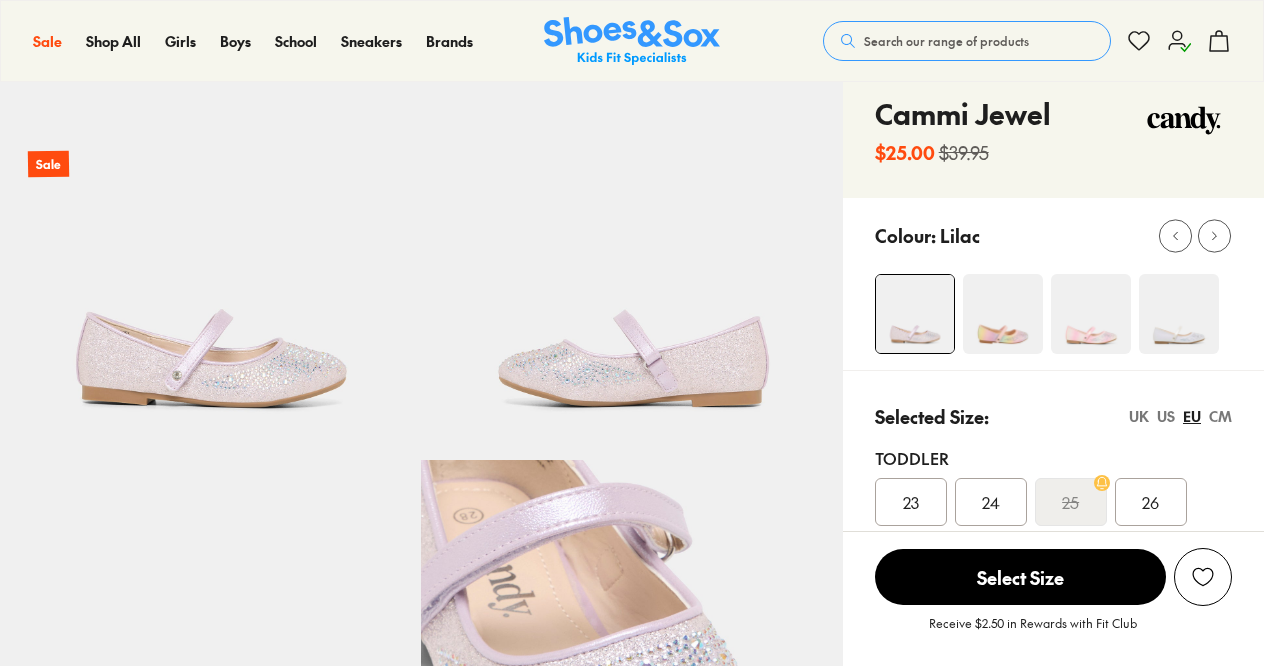 select on "*" 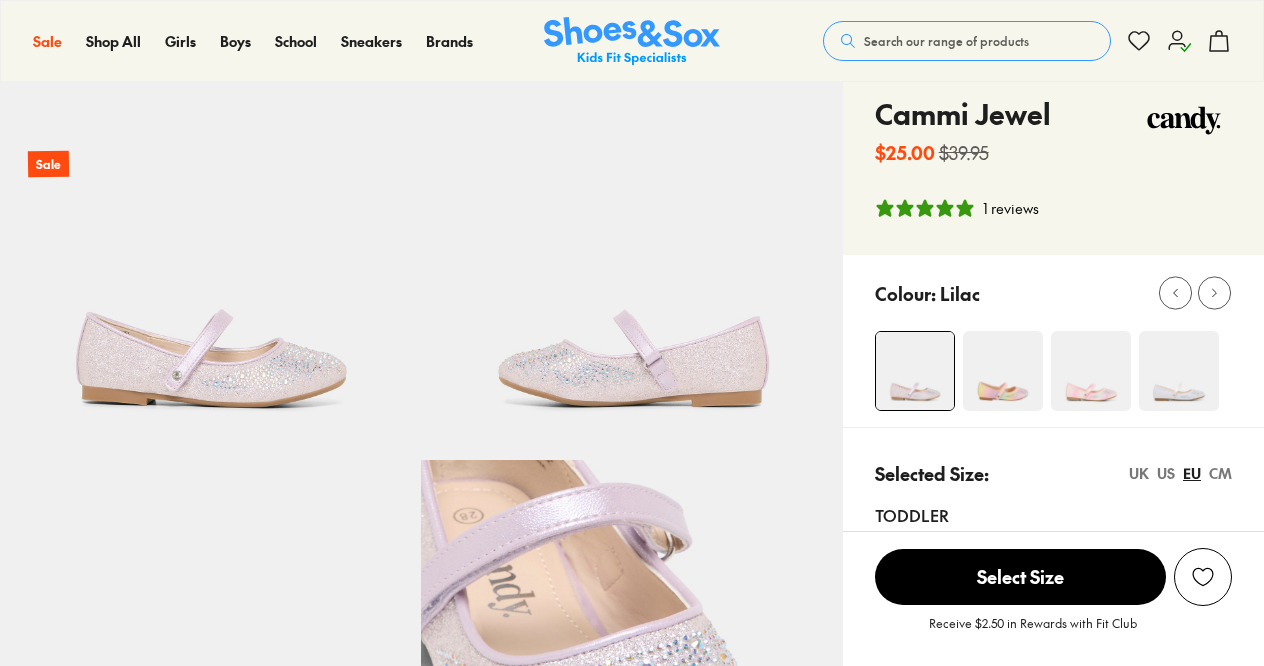 scroll, scrollTop: 200, scrollLeft: 0, axis: vertical 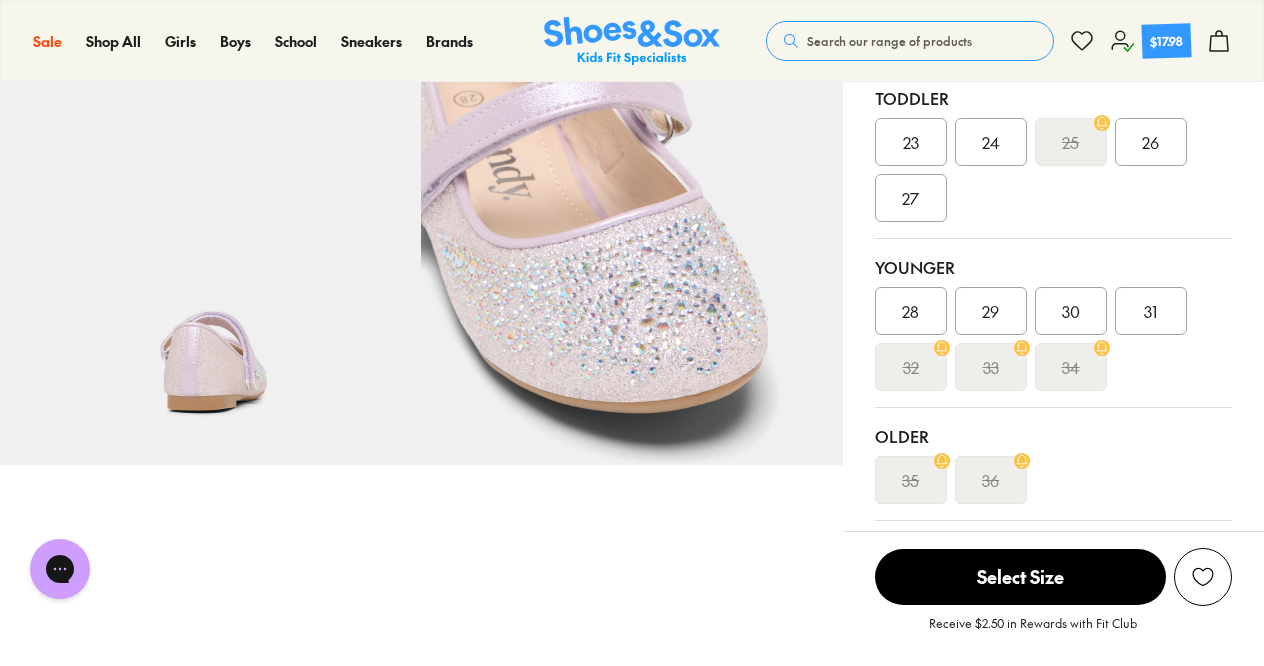 click on "29" at bounding box center [990, 311] 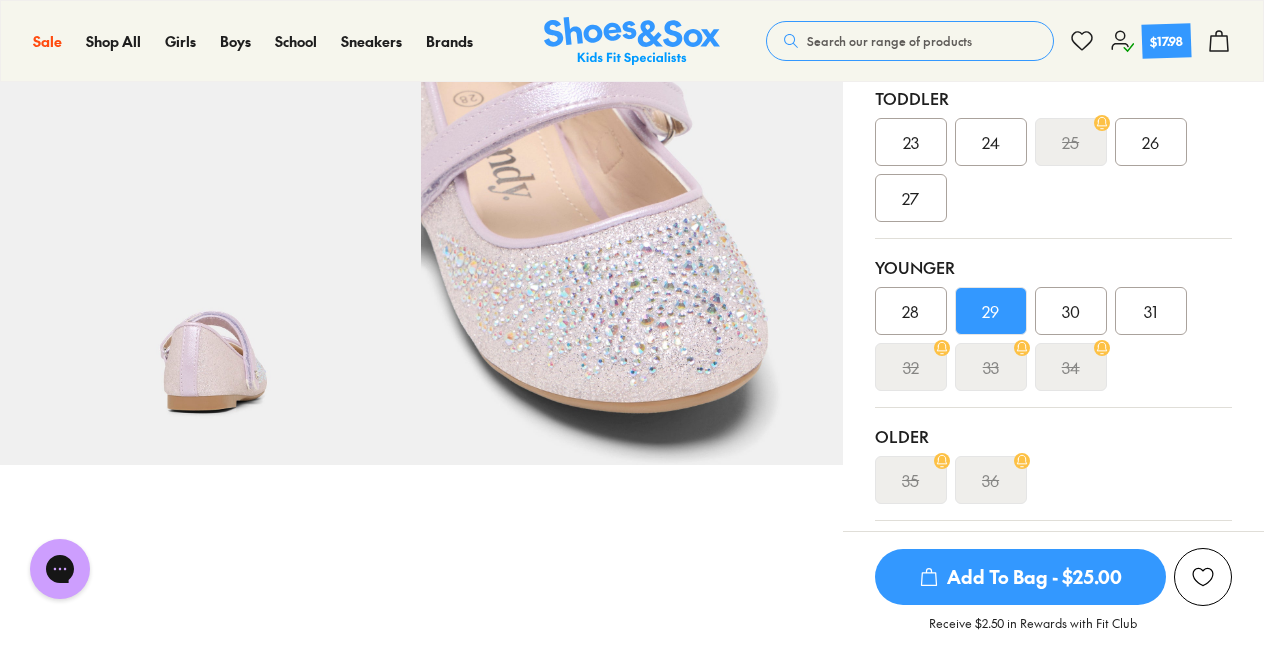 click on "Add To Bag - $25.00" at bounding box center [1020, 577] 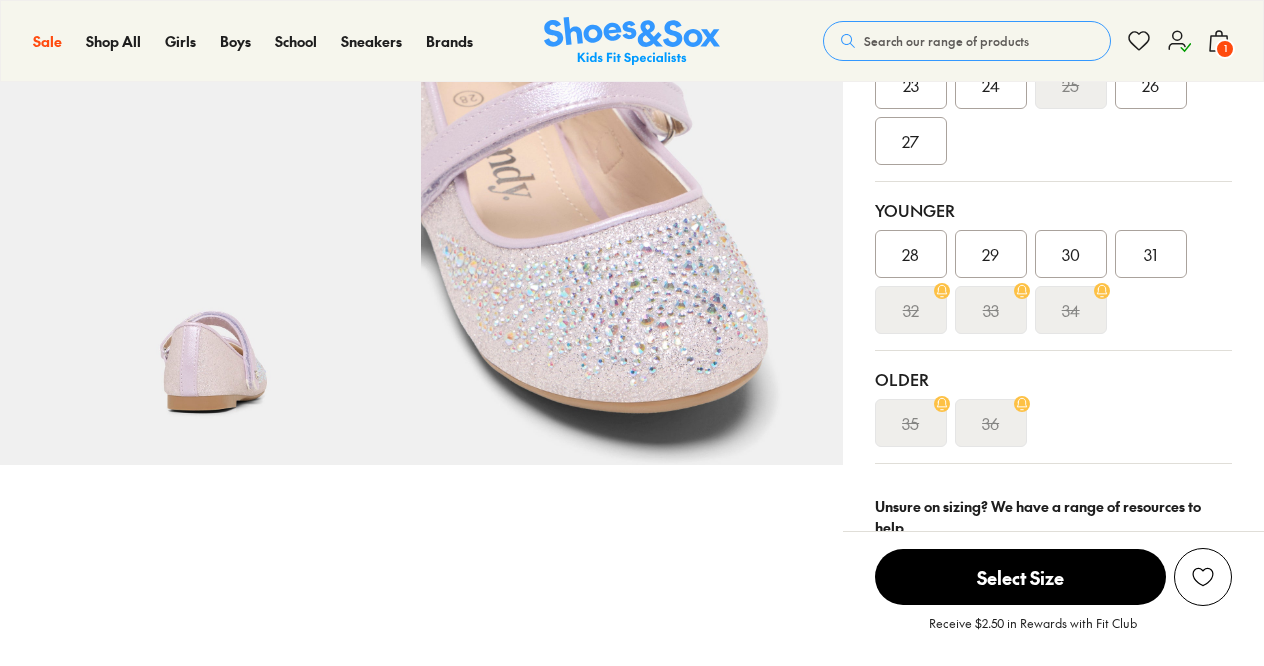 scroll, scrollTop: 500, scrollLeft: 0, axis: vertical 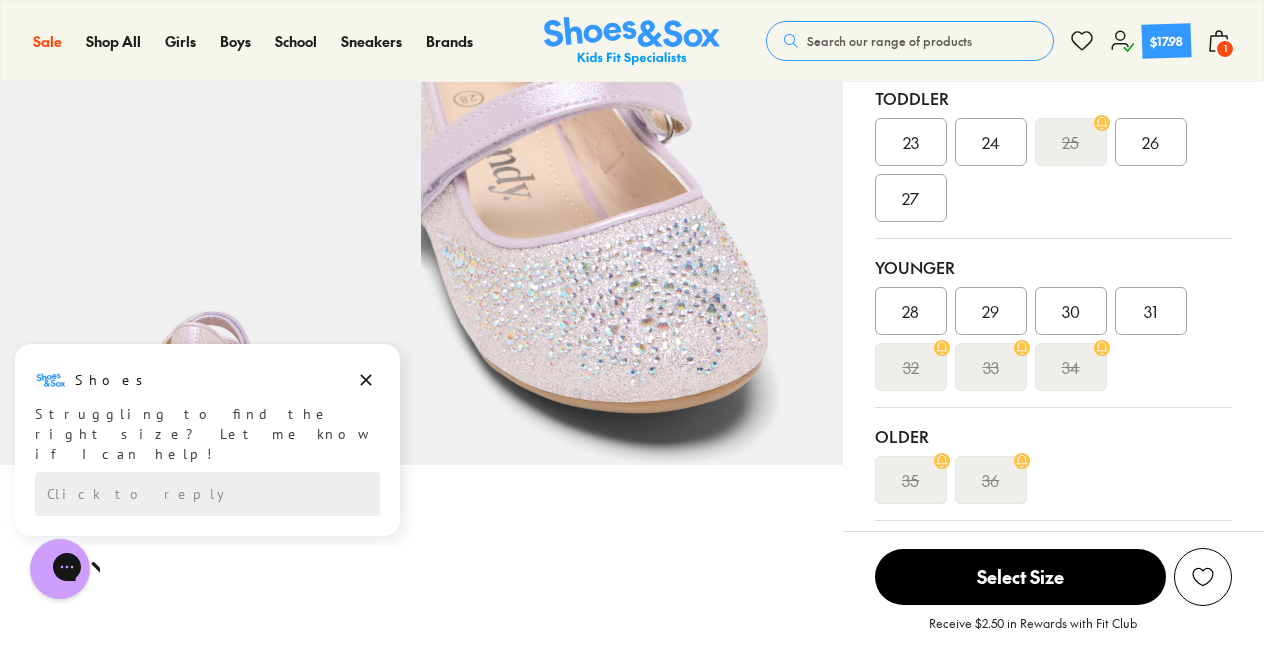 click on "29" at bounding box center [991, 311] 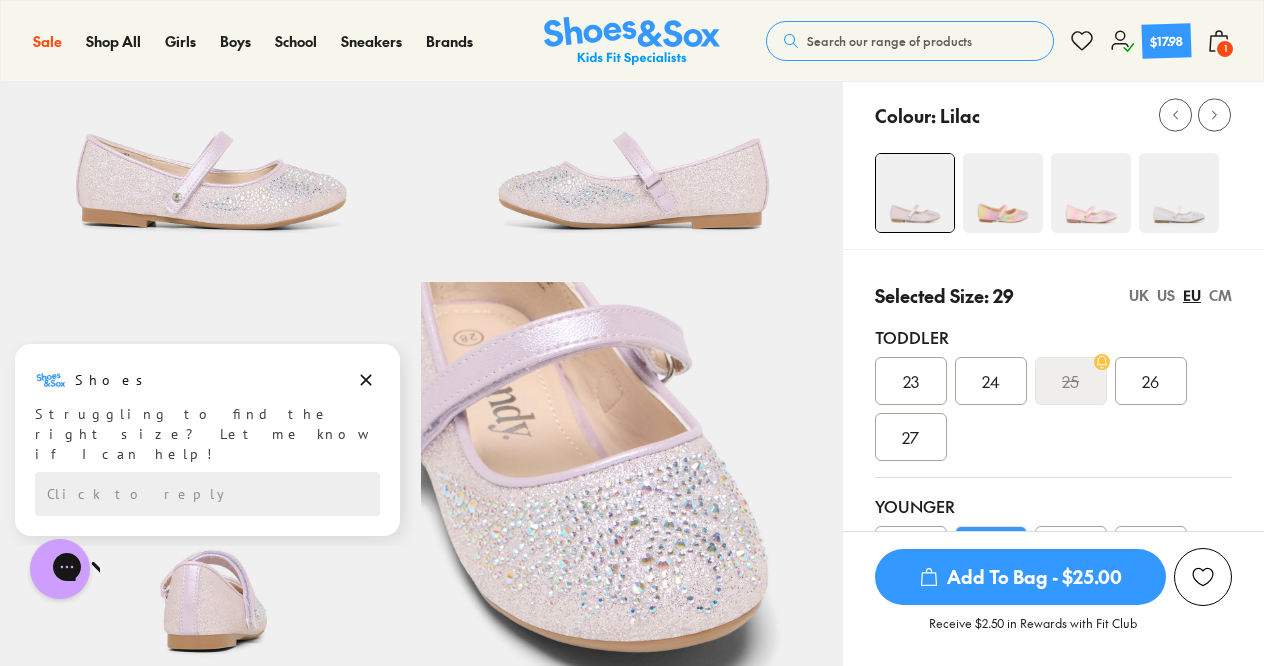 scroll, scrollTop: 0, scrollLeft: 0, axis: both 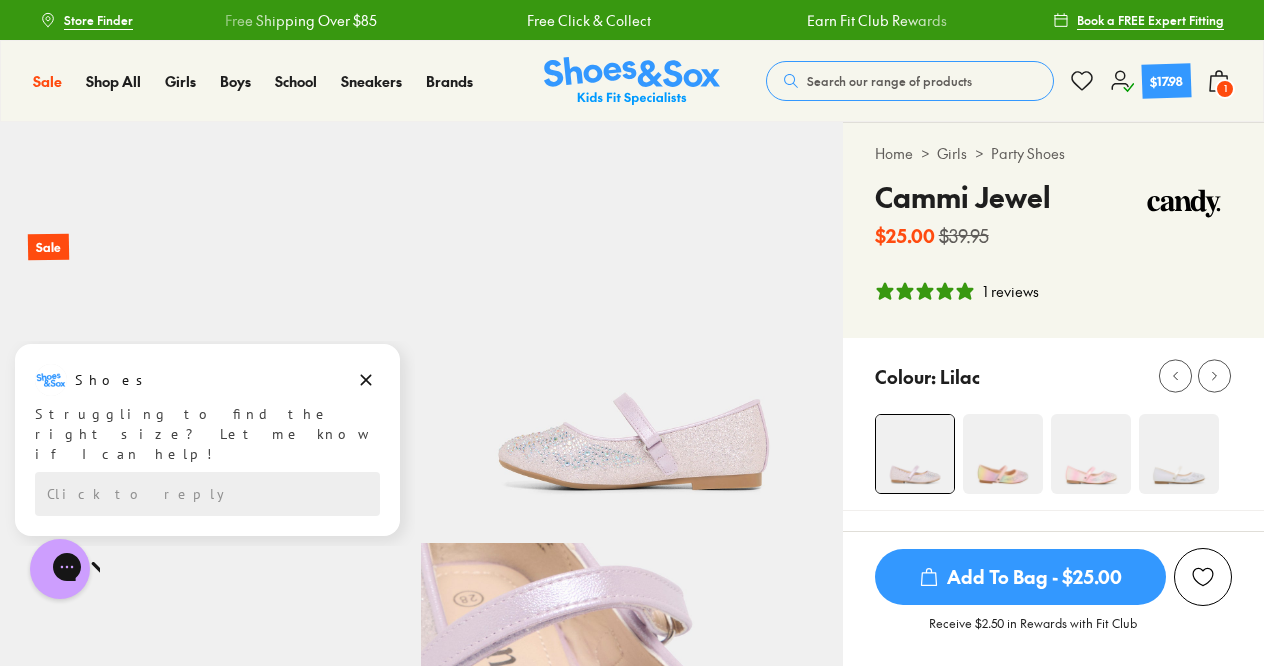 click on "1" at bounding box center [1225, 89] 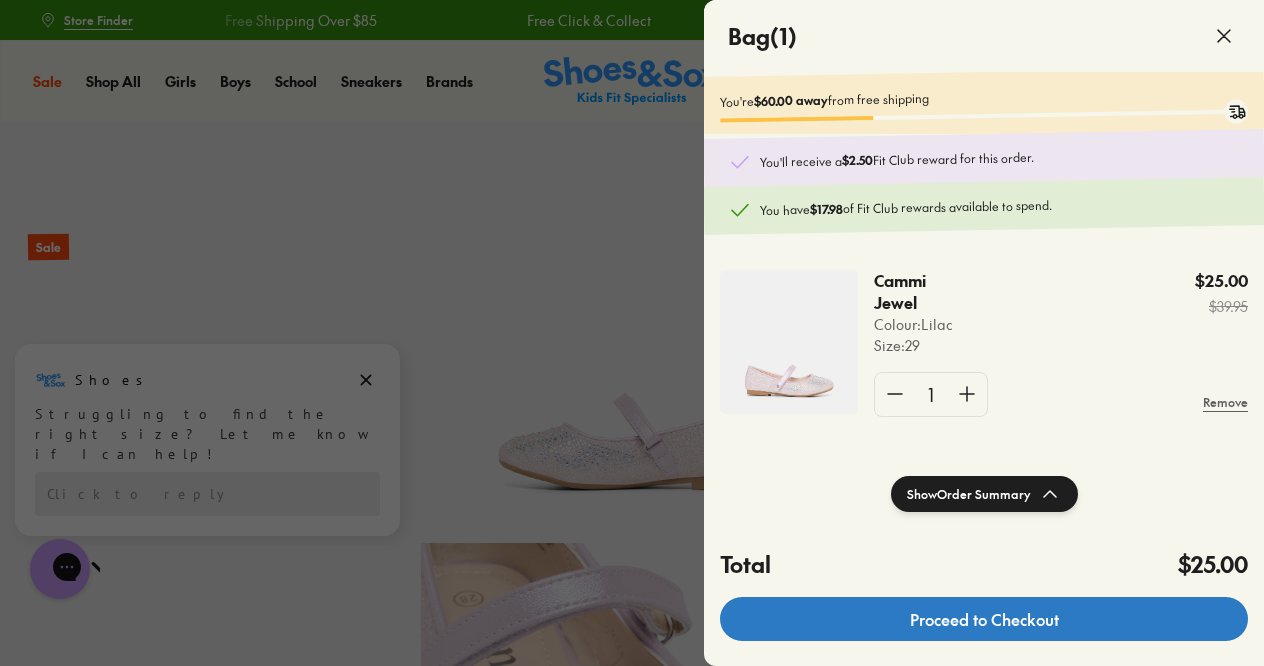 click on "Proceed to Checkout" 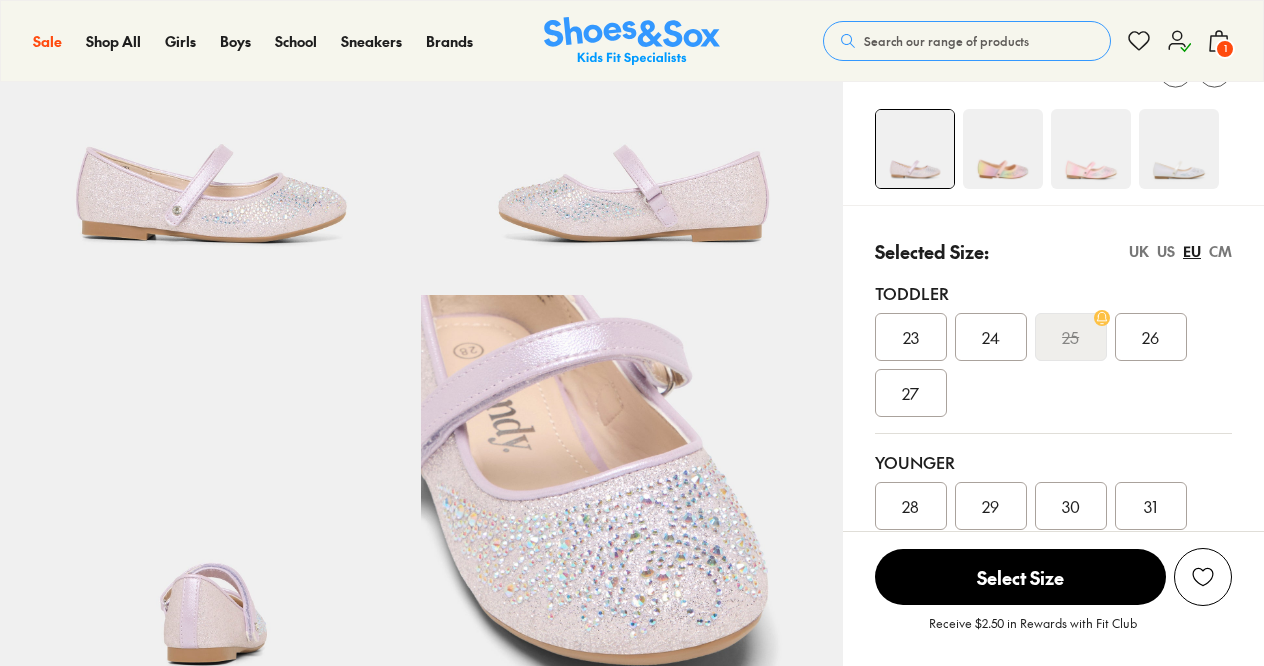 scroll, scrollTop: 700, scrollLeft: 0, axis: vertical 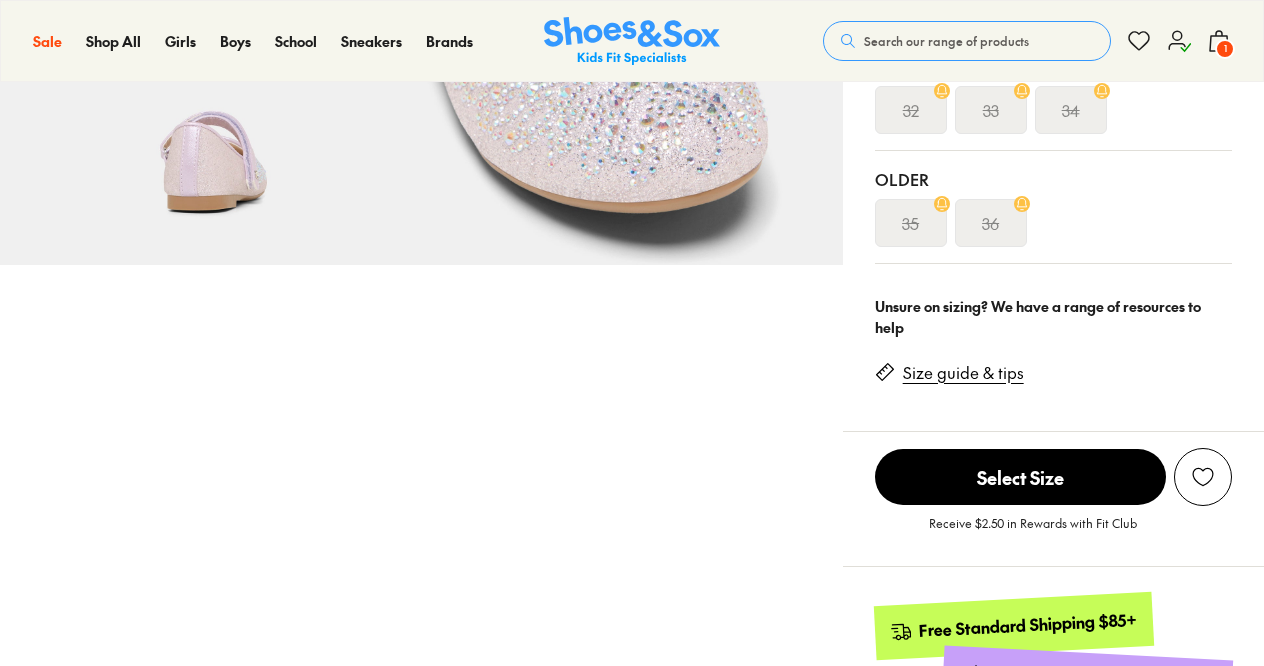 select on "*" 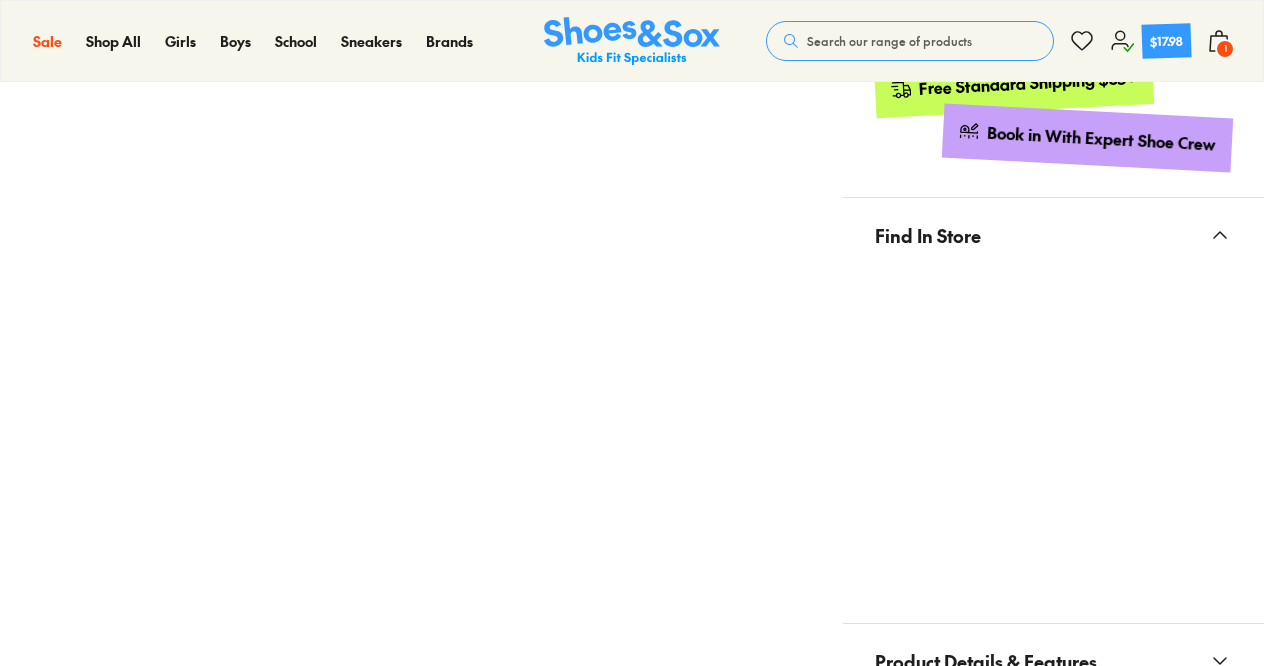 scroll, scrollTop: 0, scrollLeft: 0, axis: both 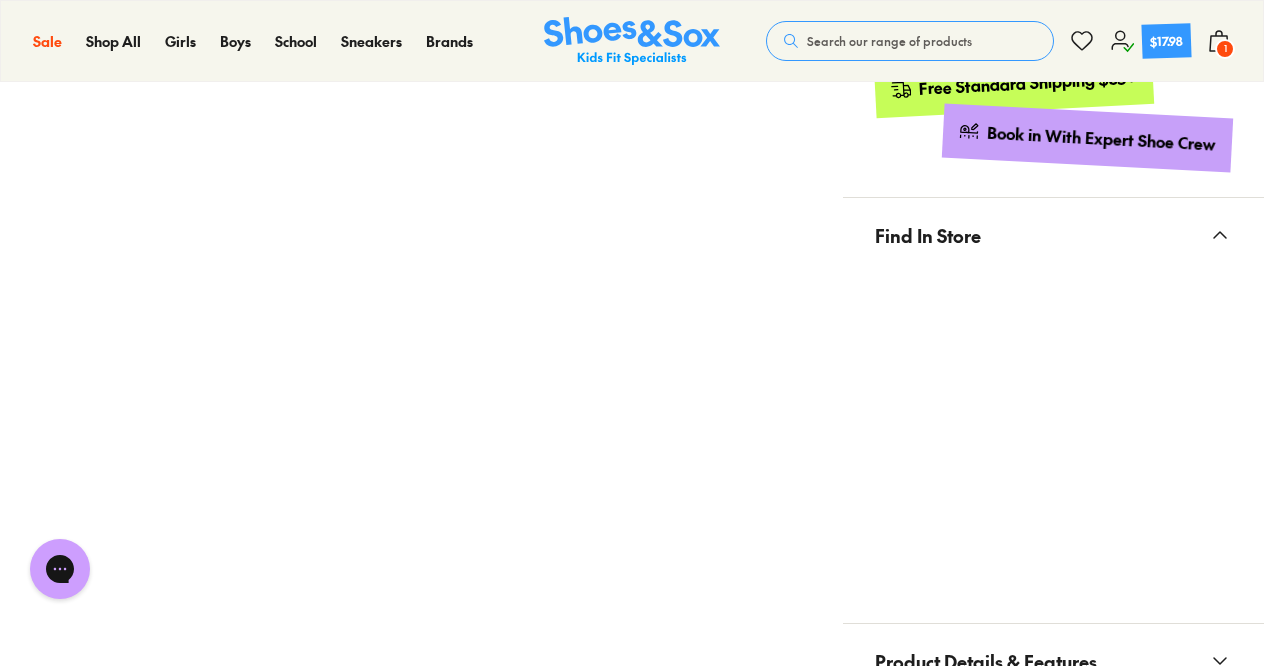 click 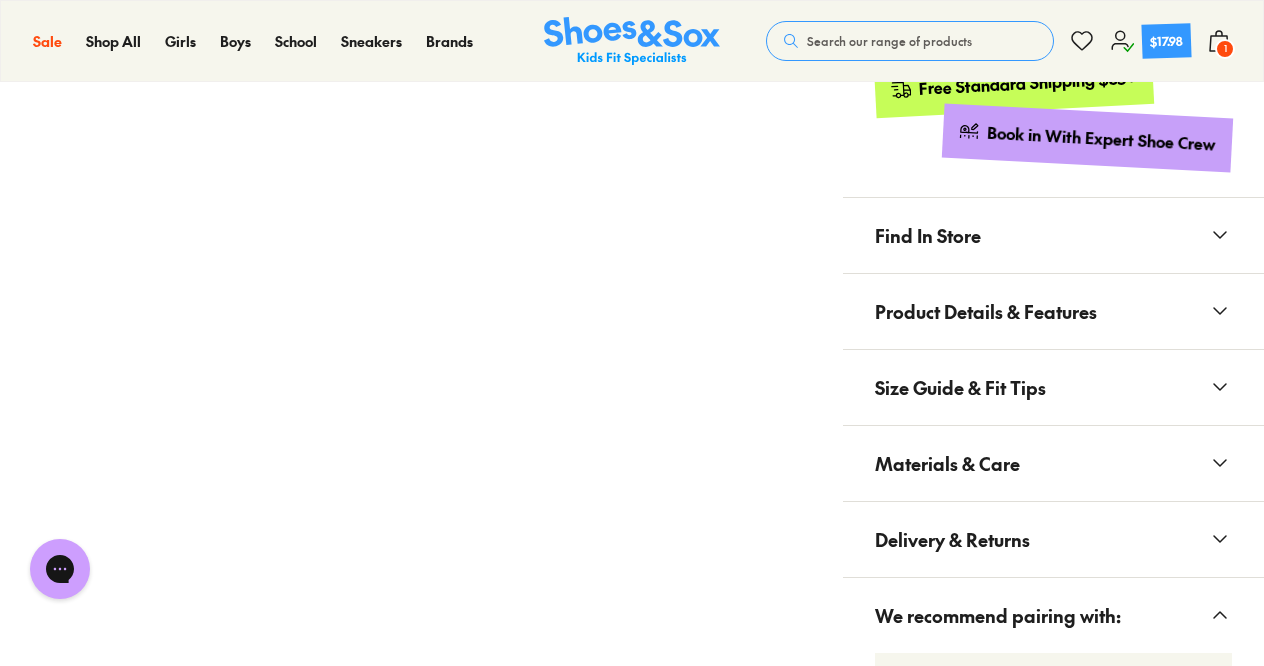 scroll, scrollTop: 0, scrollLeft: 0, axis: both 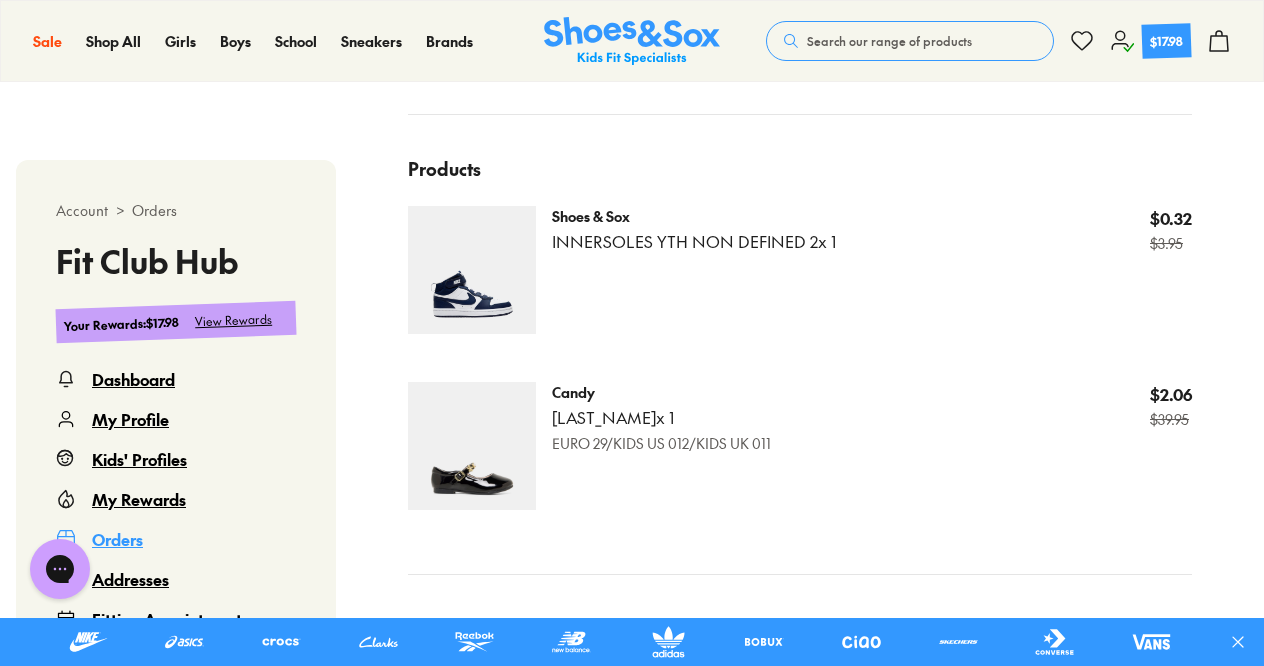 click on "My Rewards" at bounding box center (139, 499) 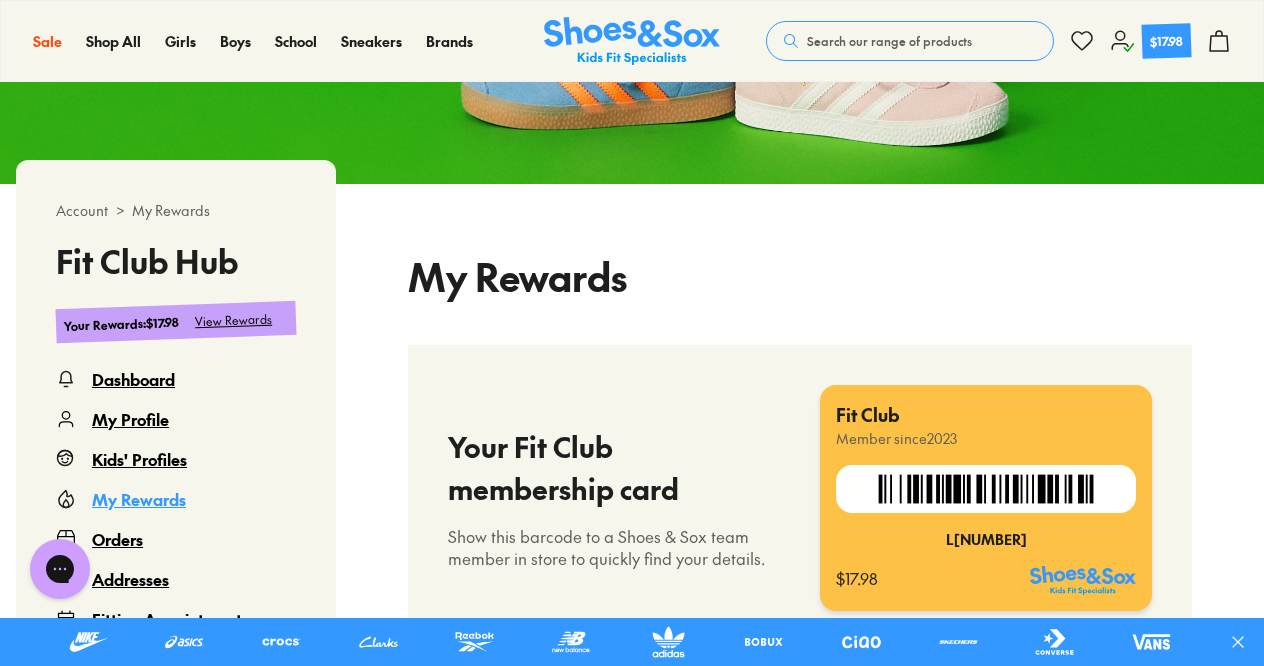 select 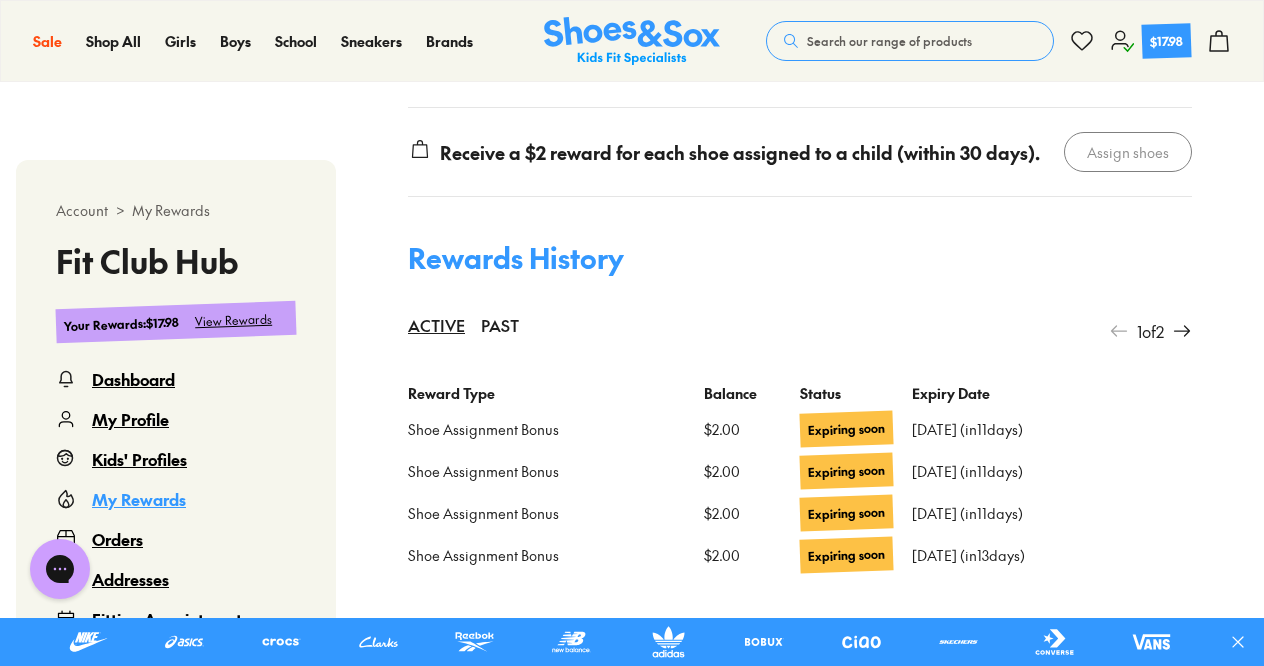 scroll, scrollTop: 1522, scrollLeft: 0, axis: vertical 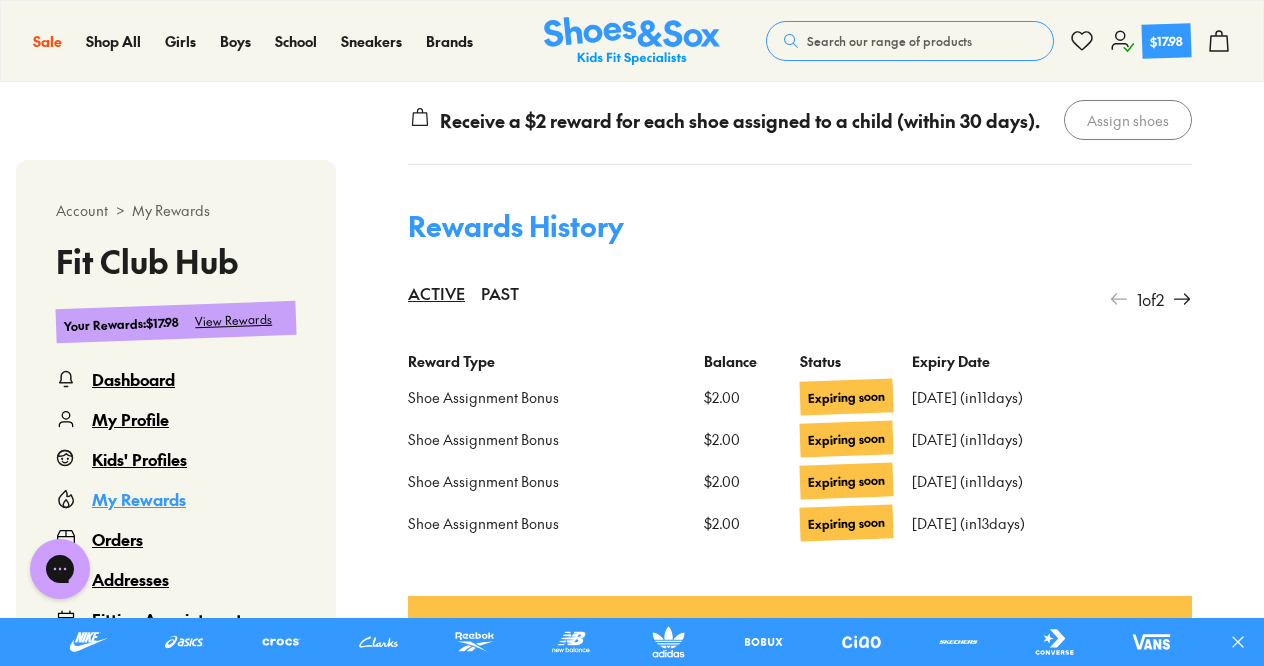 click on "Expiring soon" at bounding box center (847, 397) 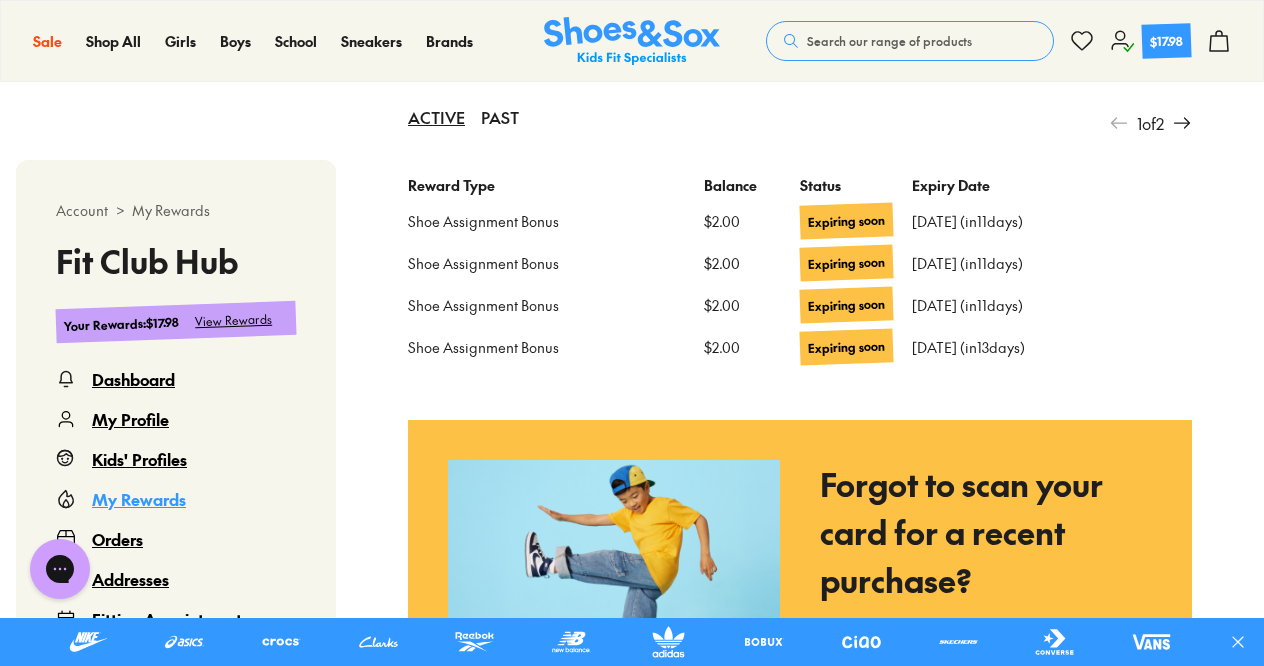 scroll, scrollTop: 1722, scrollLeft: 0, axis: vertical 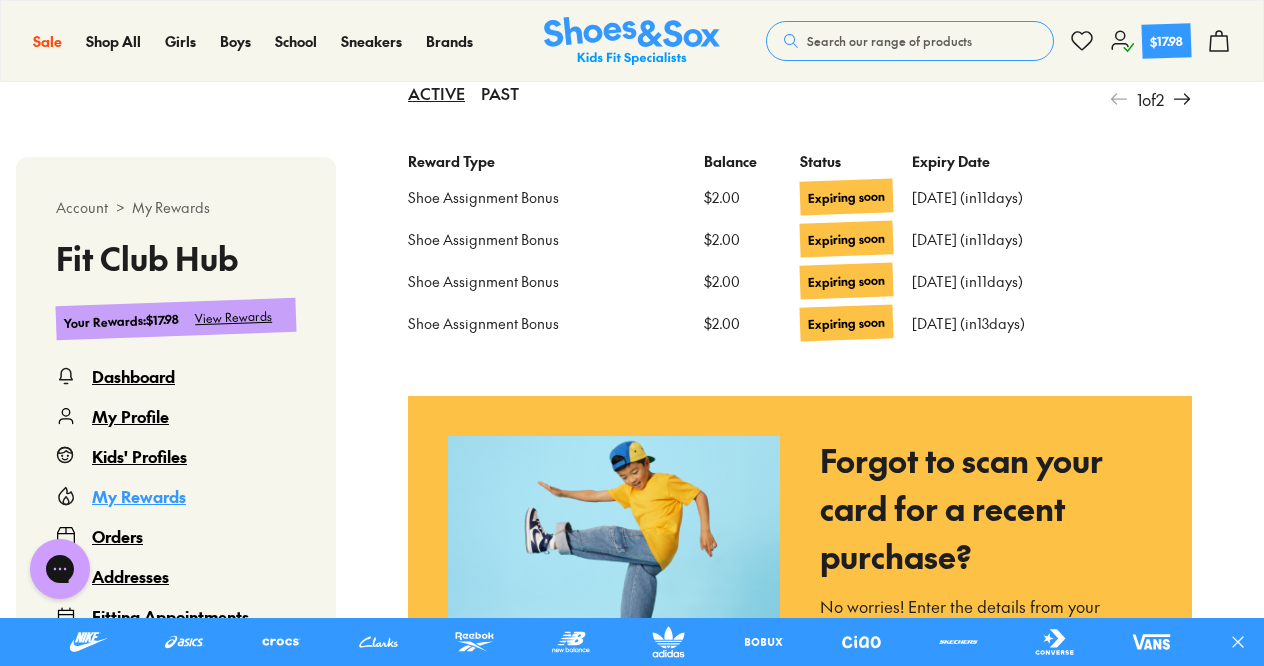 click on "Shoe Assignment Bonus $2.00 Expiring soon [DATE] (in 11 days) Expiring soon" at bounding box center (800, 239) 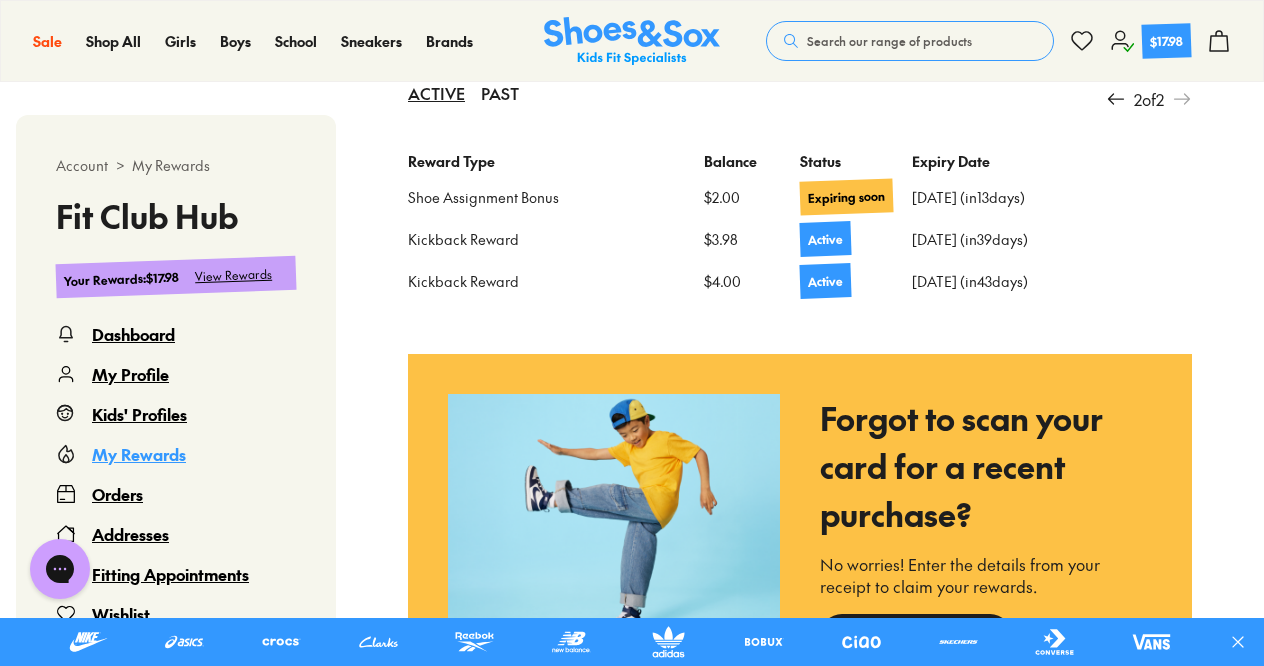 click on "Expiring soon" at bounding box center (846, 197) 